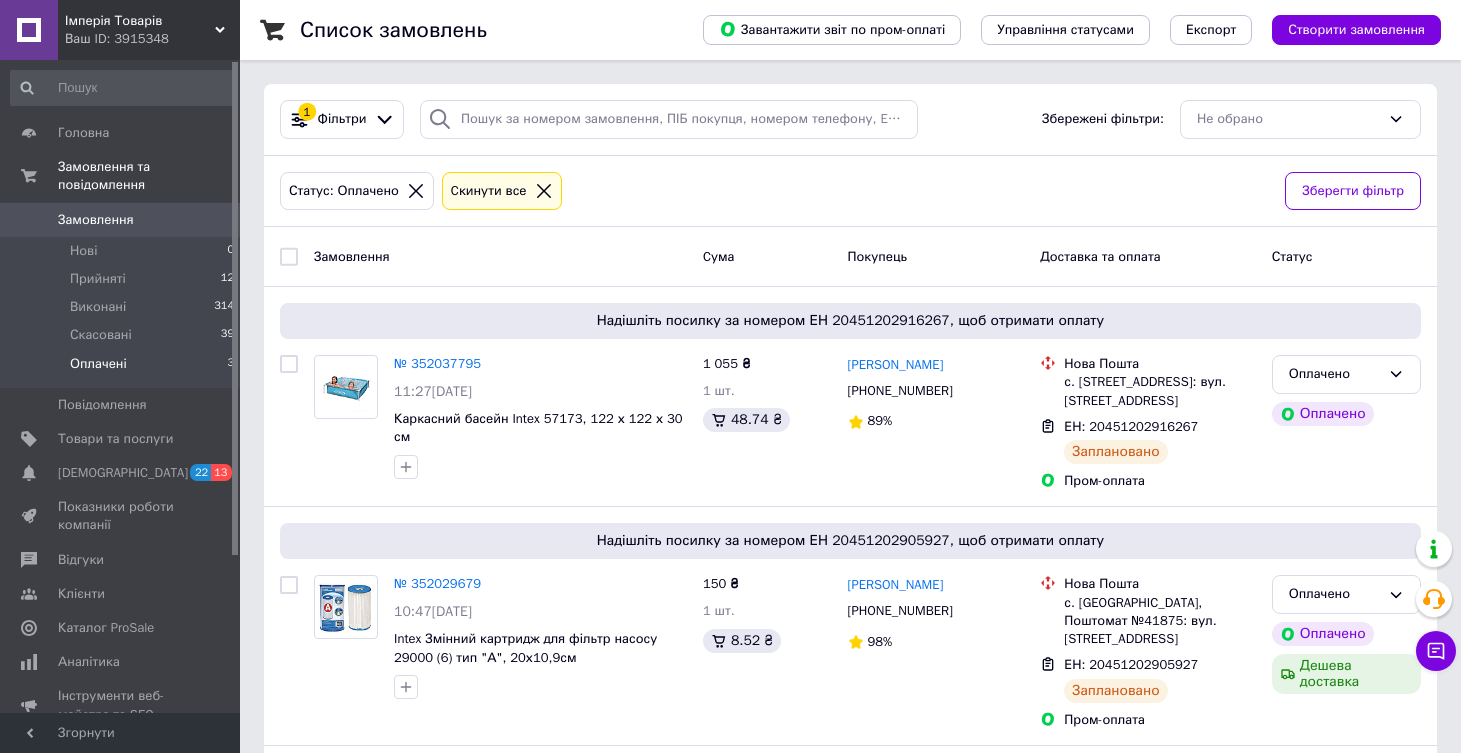 scroll, scrollTop: 0, scrollLeft: 0, axis: both 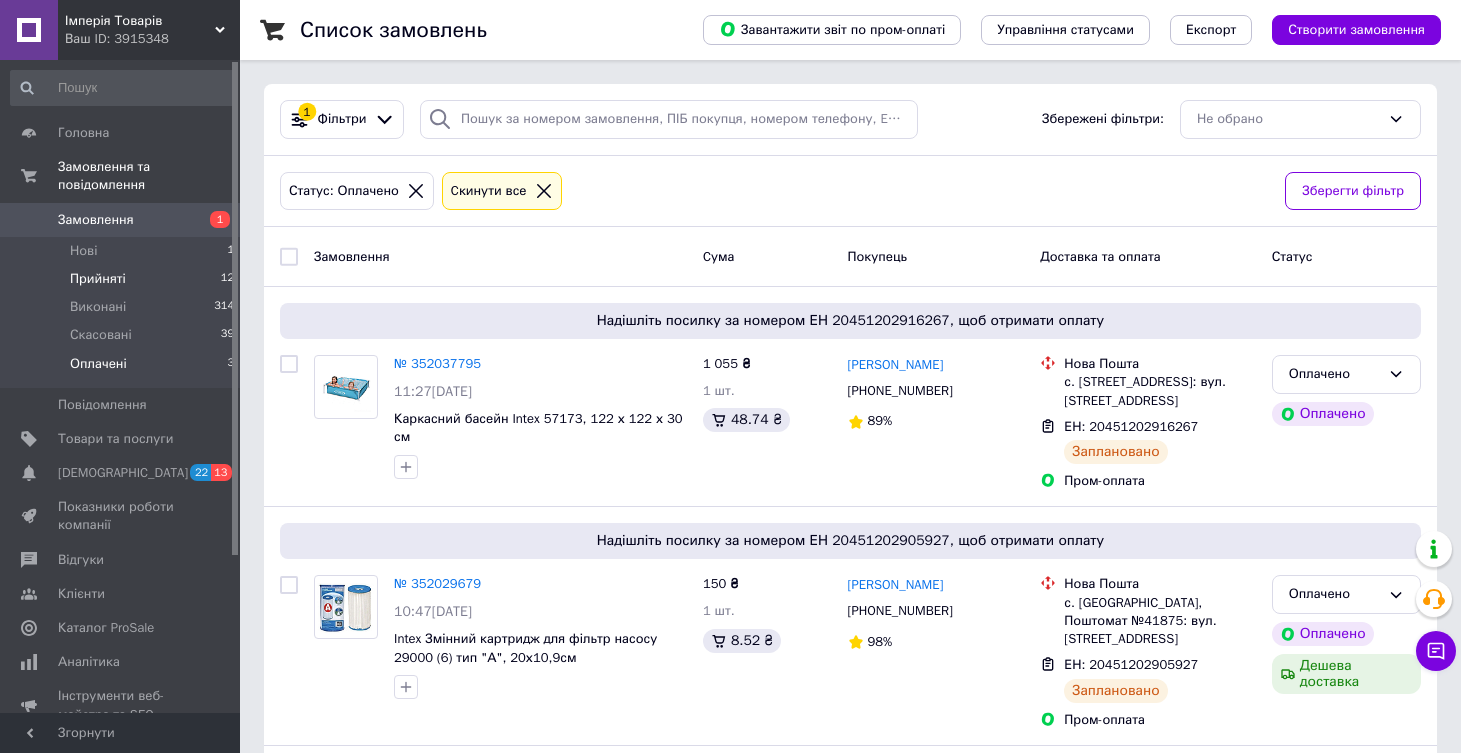 click on "Прийняті 12" at bounding box center [123, 279] 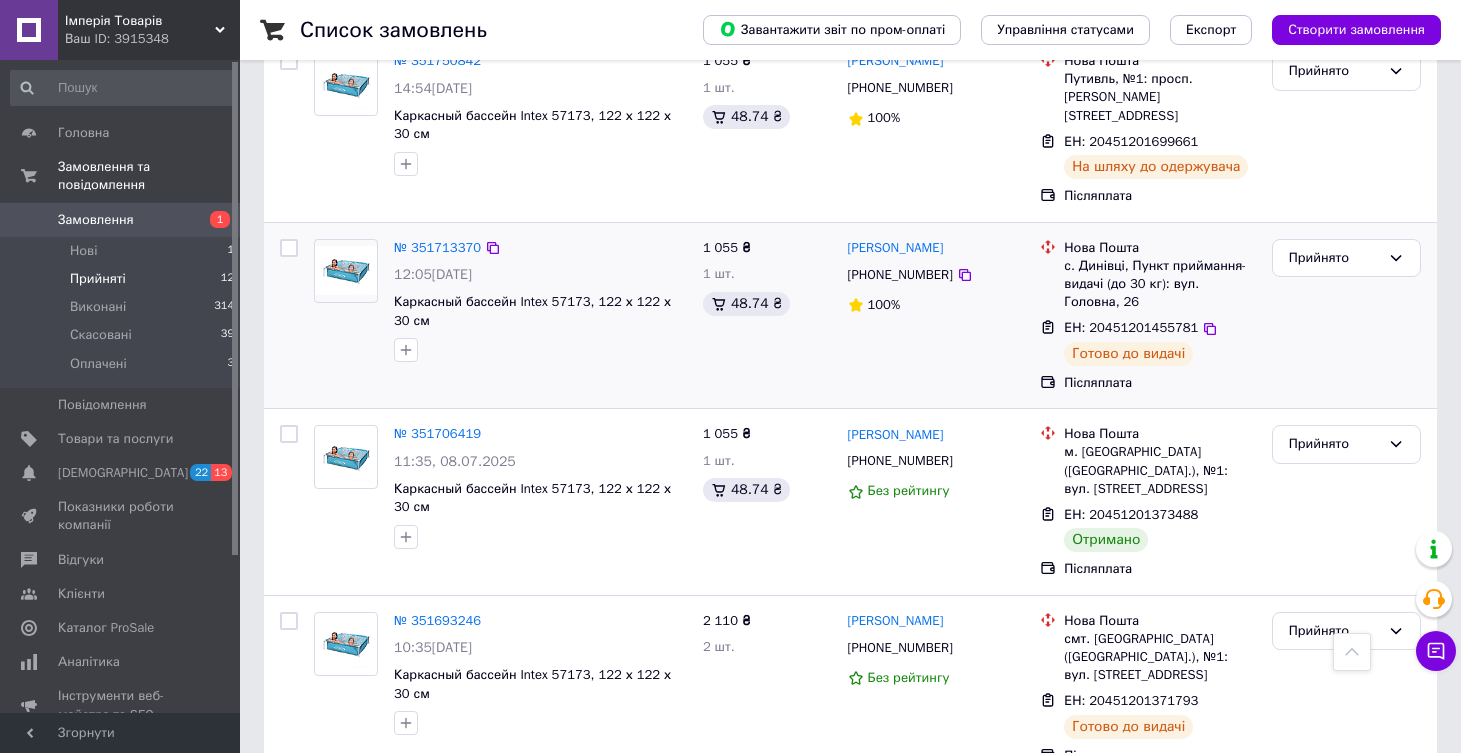 scroll, scrollTop: 772, scrollLeft: 0, axis: vertical 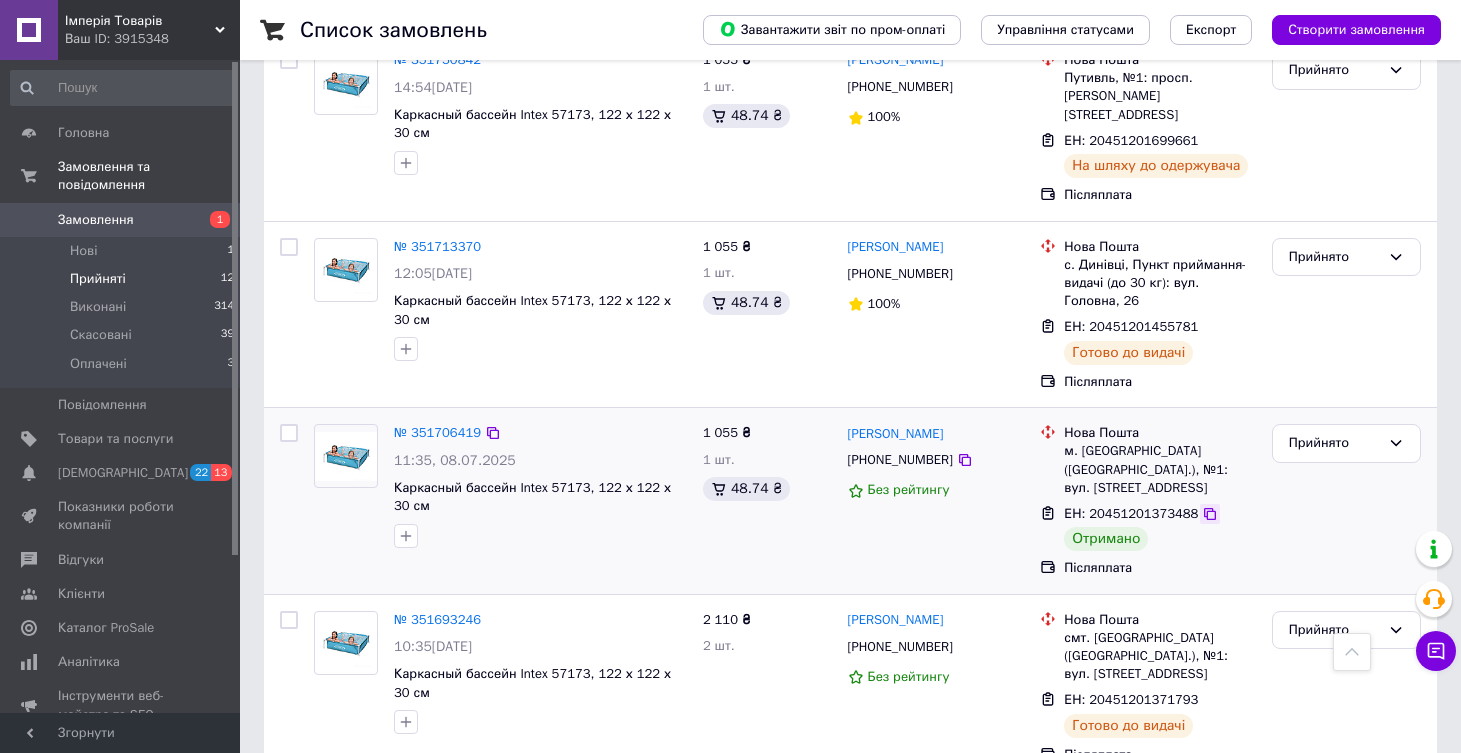 click 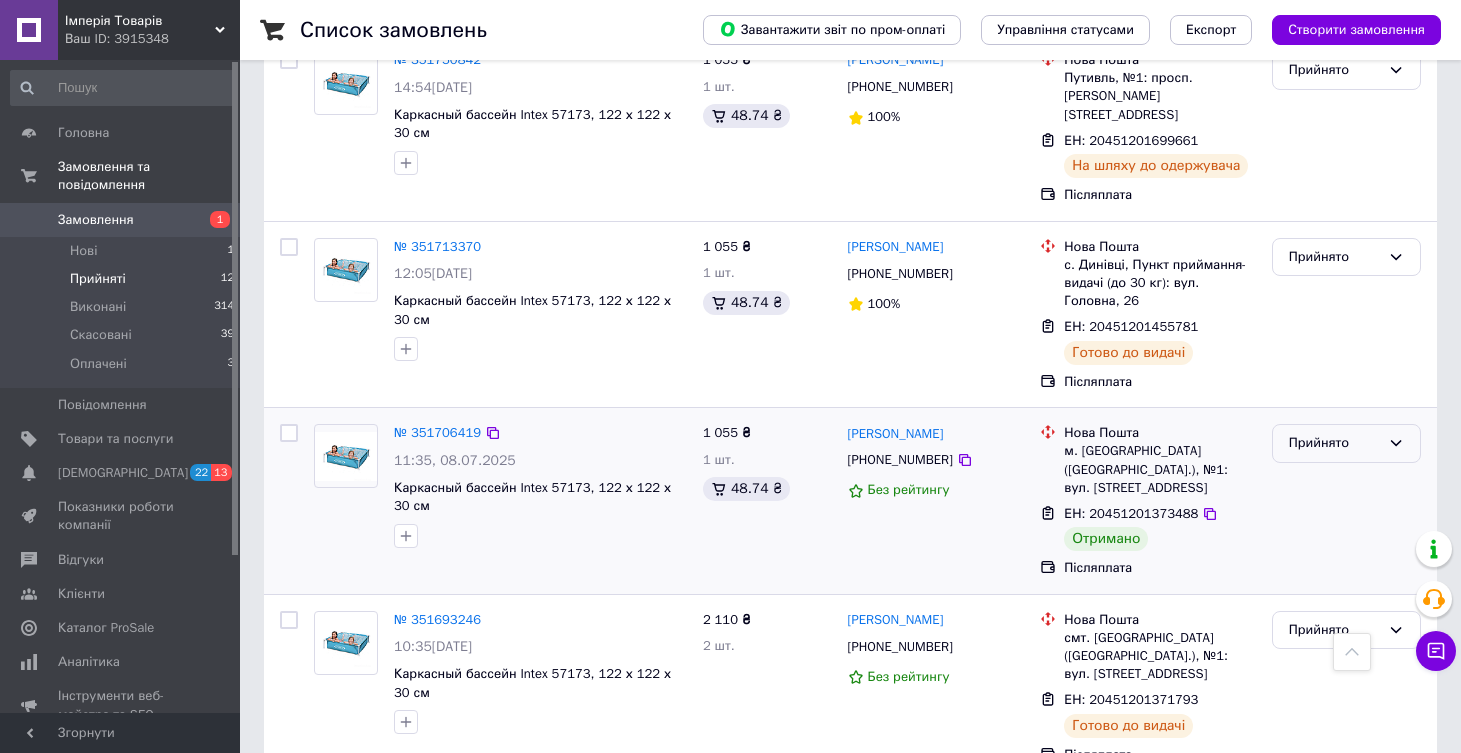 click on "Прийнято" at bounding box center [1334, 443] 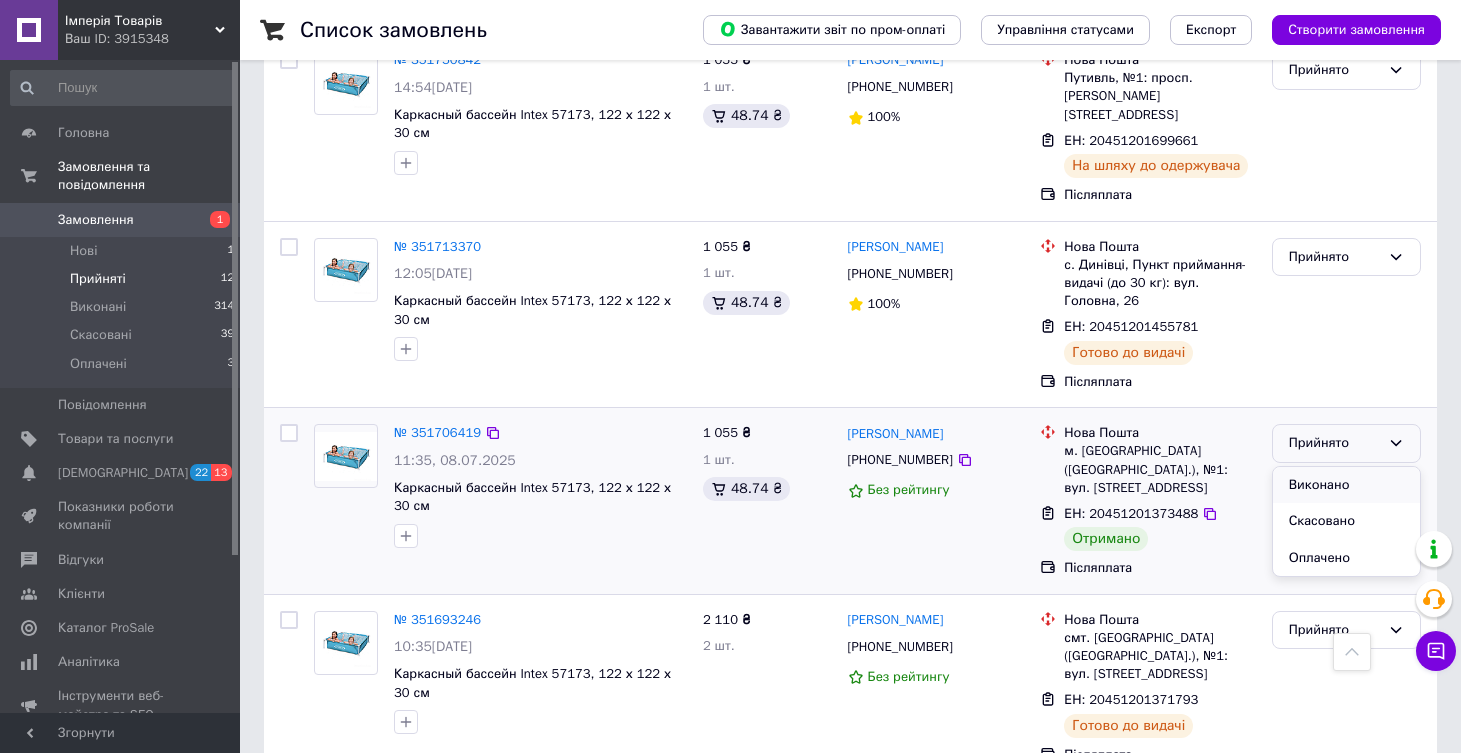 click on "Виконано" at bounding box center (1346, 485) 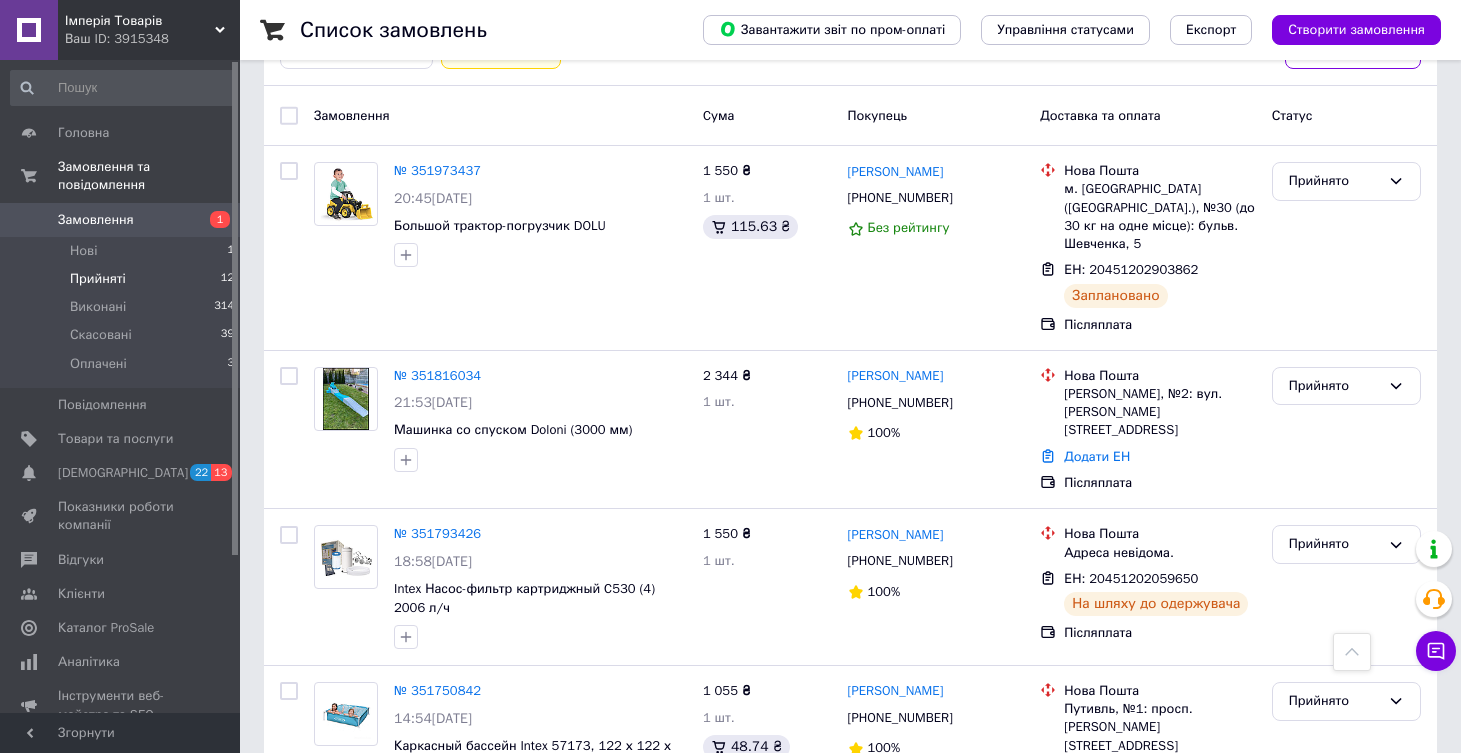 scroll, scrollTop: 0, scrollLeft: 0, axis: both 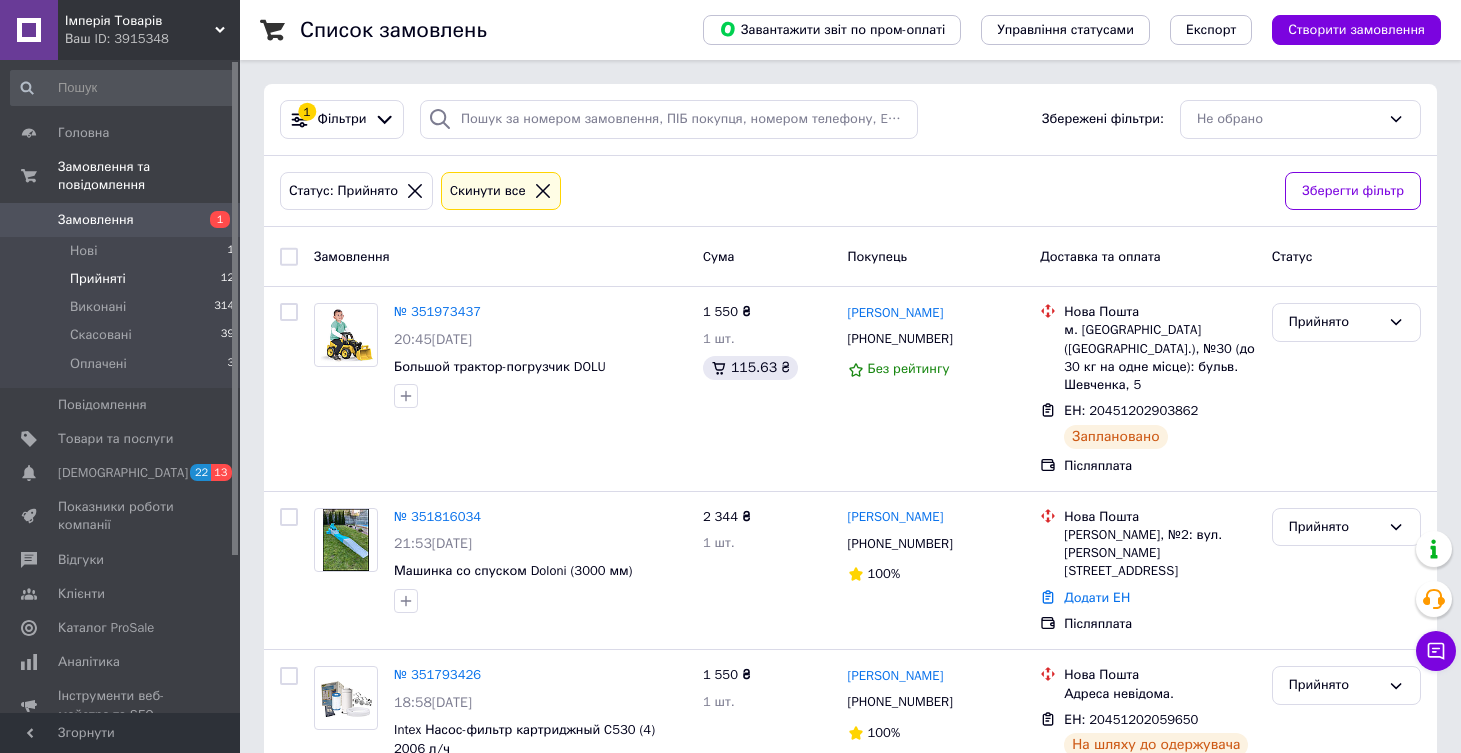 click on "Замовлення" at bounding box center (96, 220) 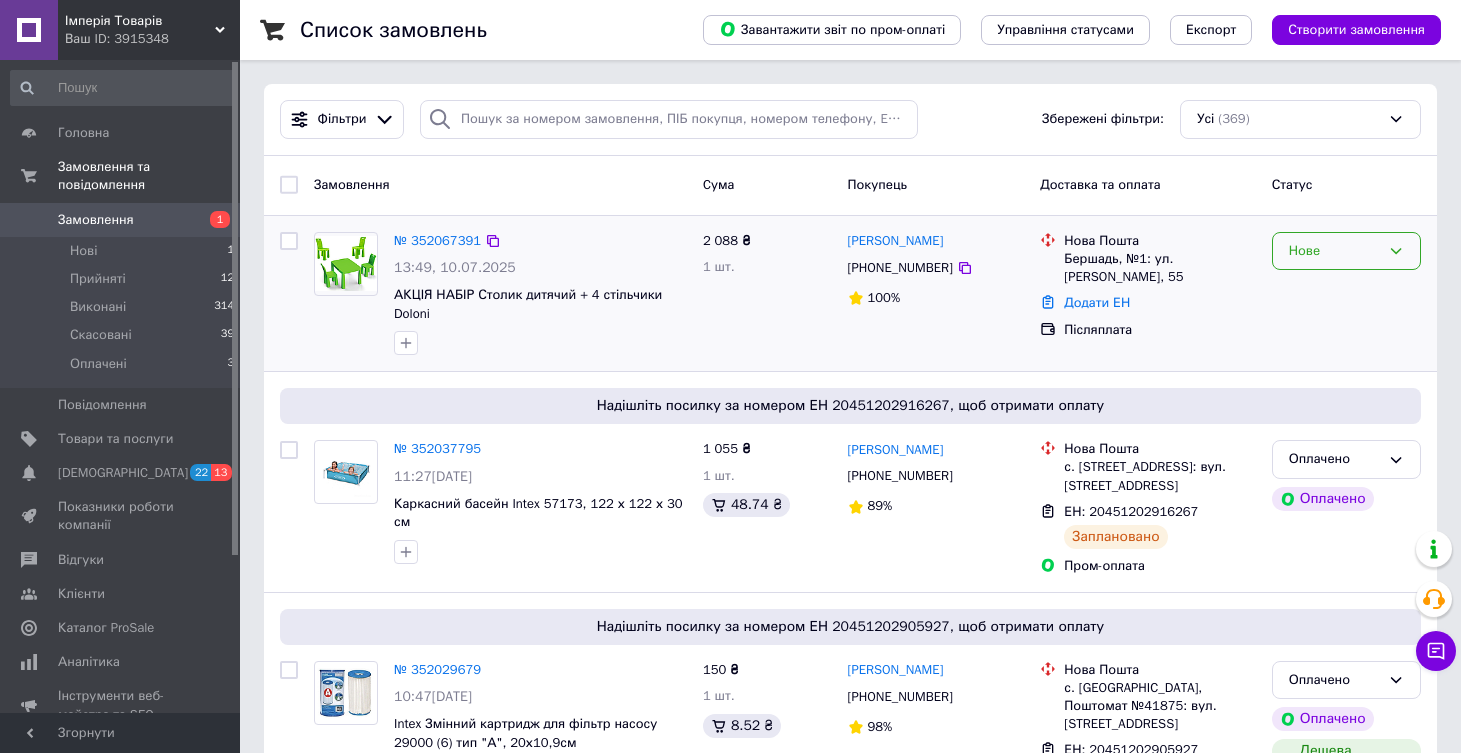 click on "Нове" at bounding box center (1334, 251) 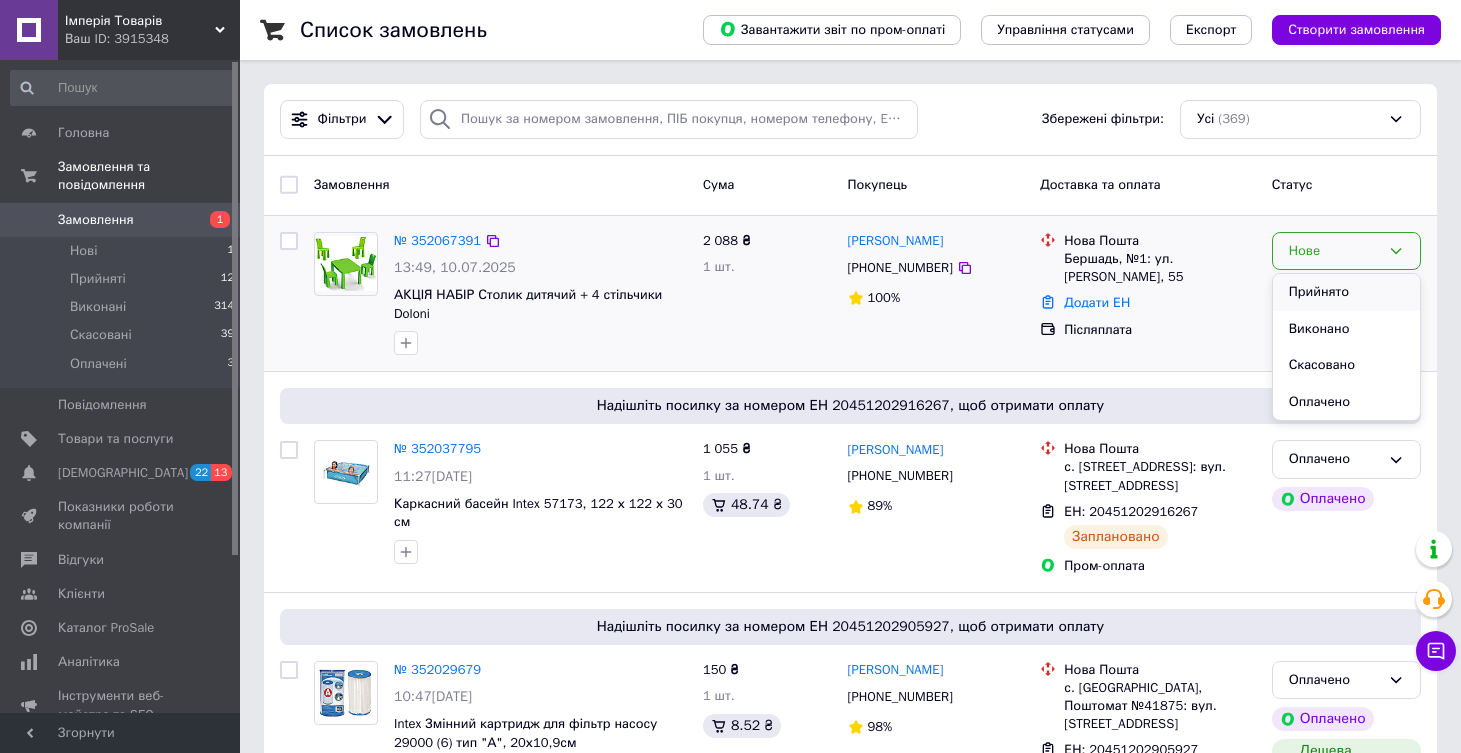 click on "Прийнято" at bounding box center [1346, 292] 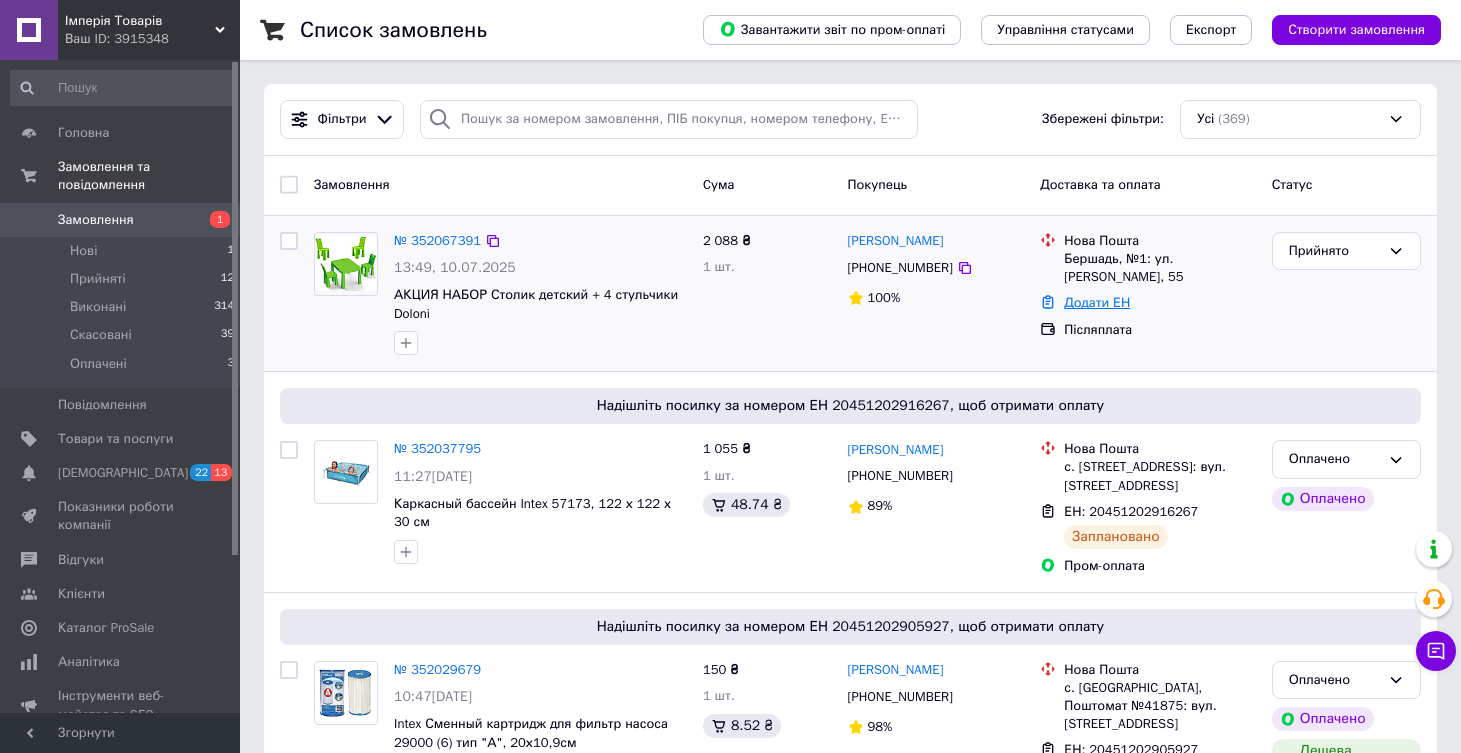 click on "Додати ЕН" at bounding box center (1097, 302) 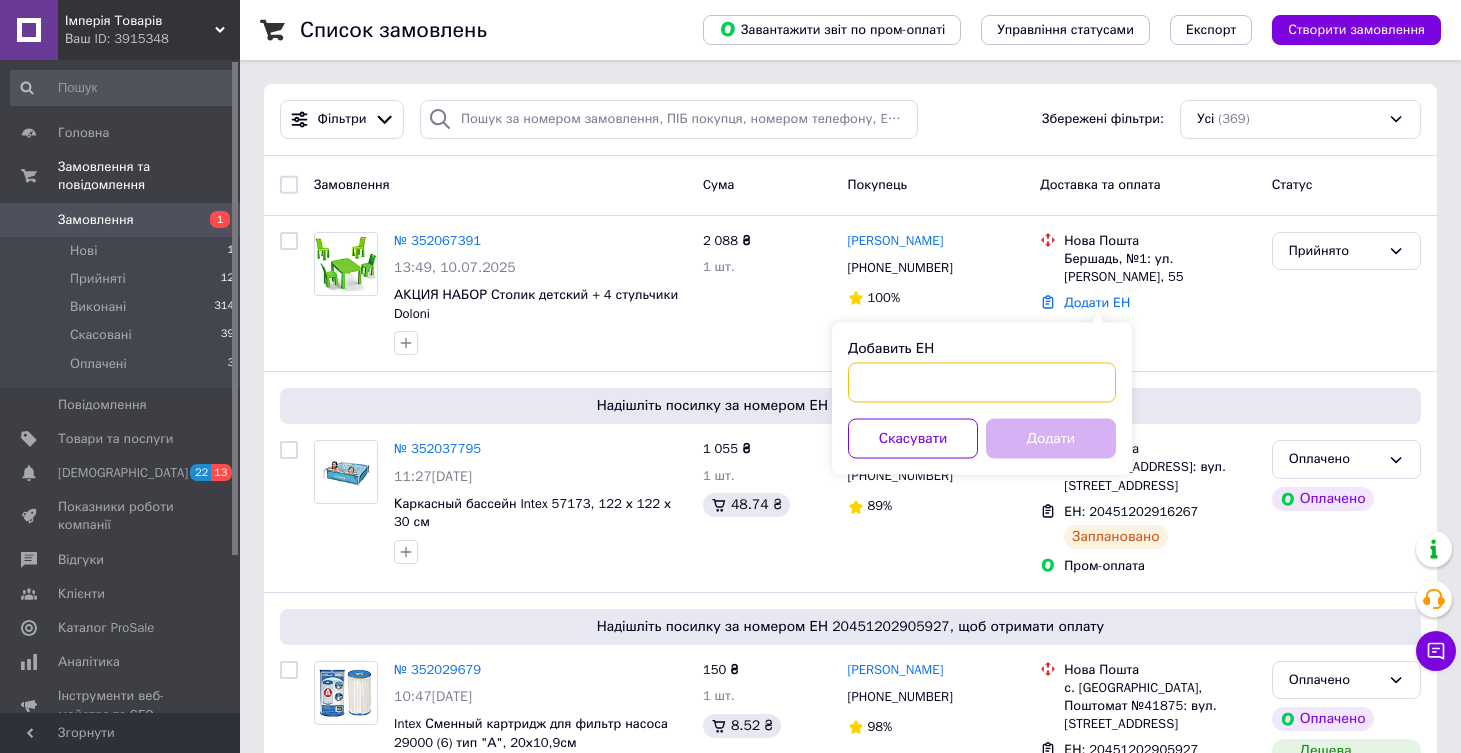 click on "Добавить ЕН" at bounding box center [982, 383] 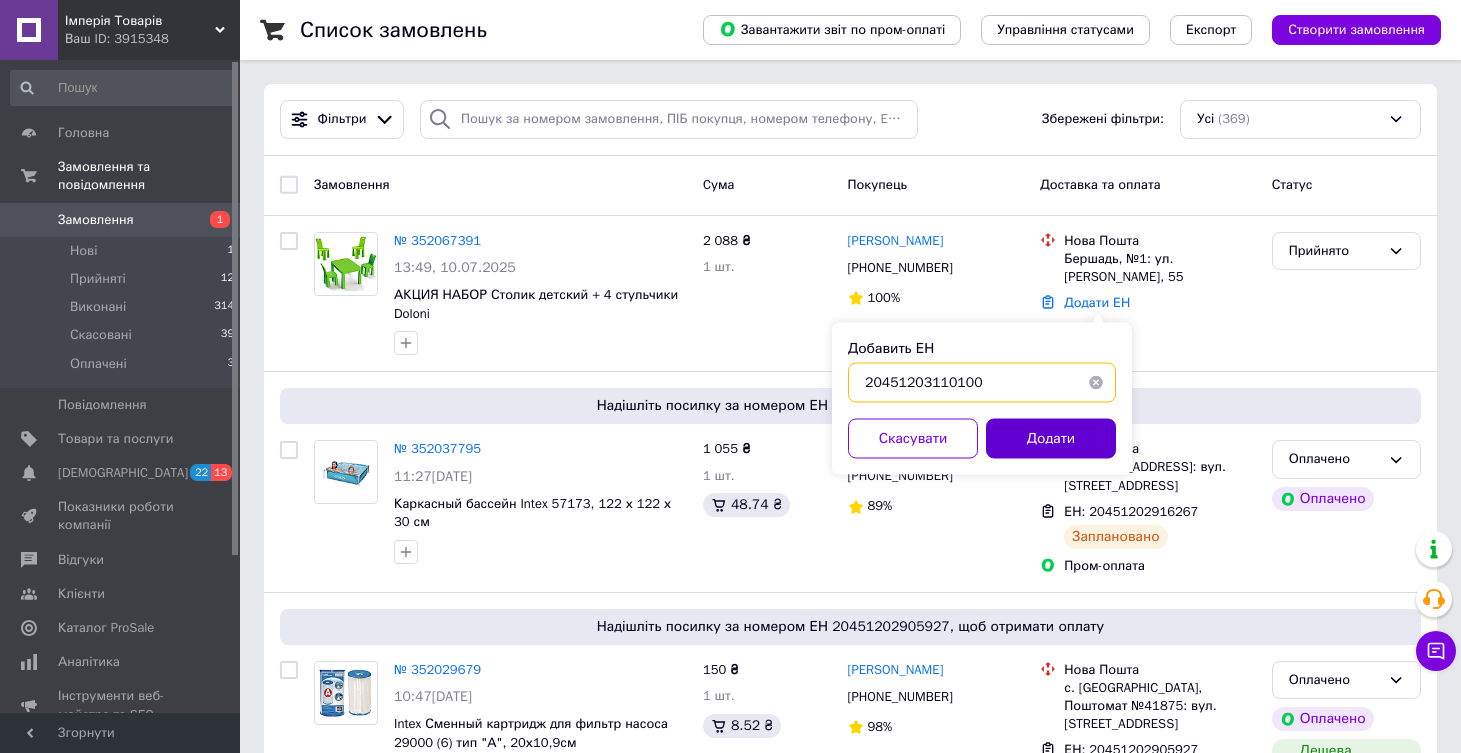 type on "20451203110100" 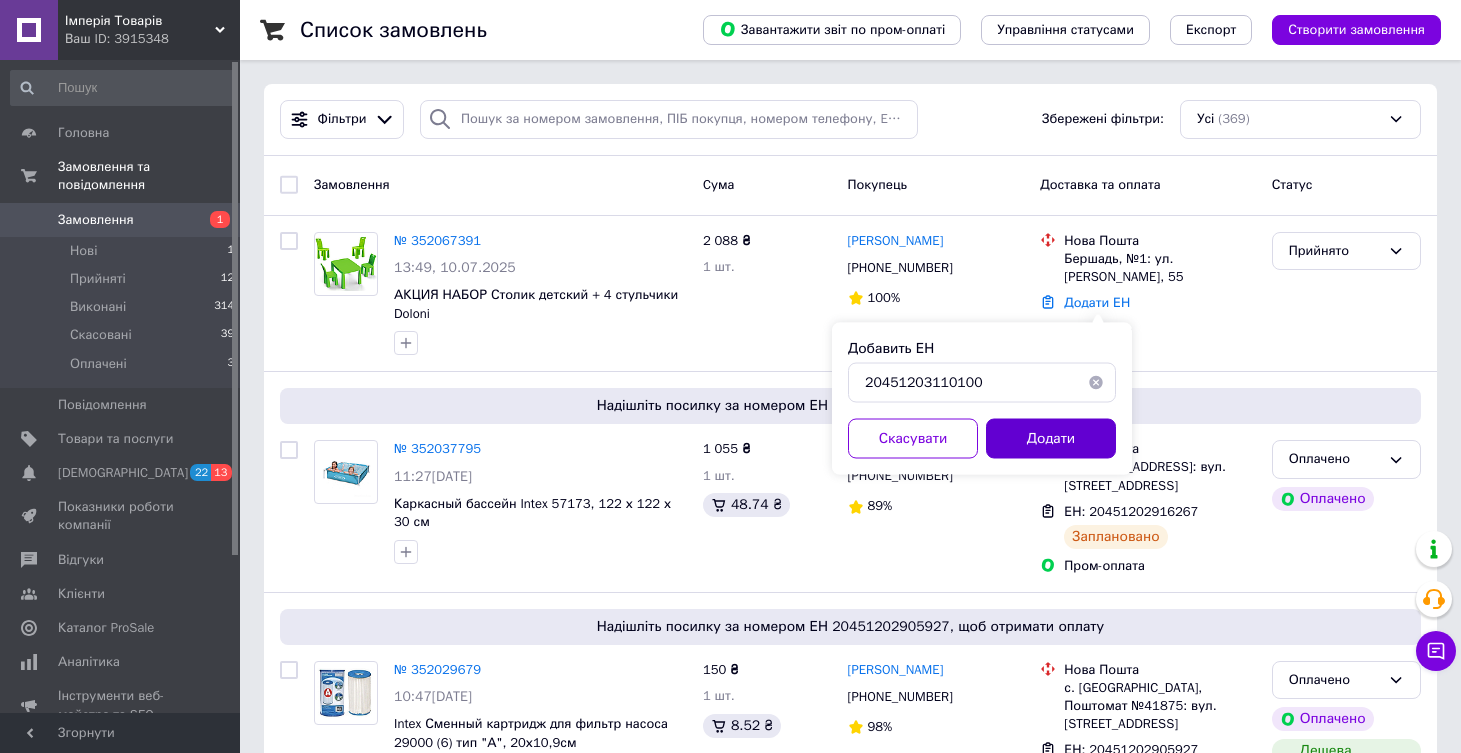 click on "Додати" at bounding box center (1051, 439) 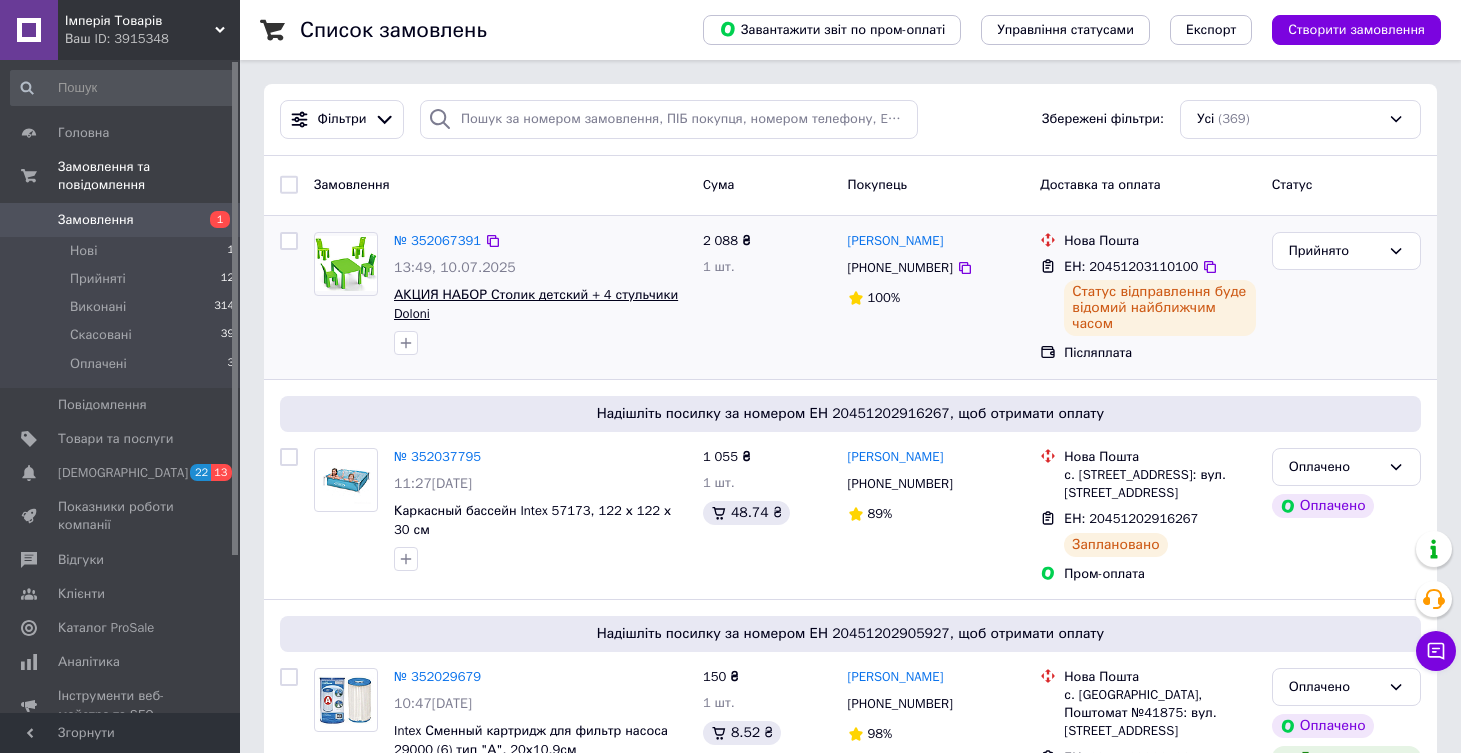 click on "АКЦИЯ НАБОР Столик детский + 4 стульчики Doloni" at bounding box center [536, 304] 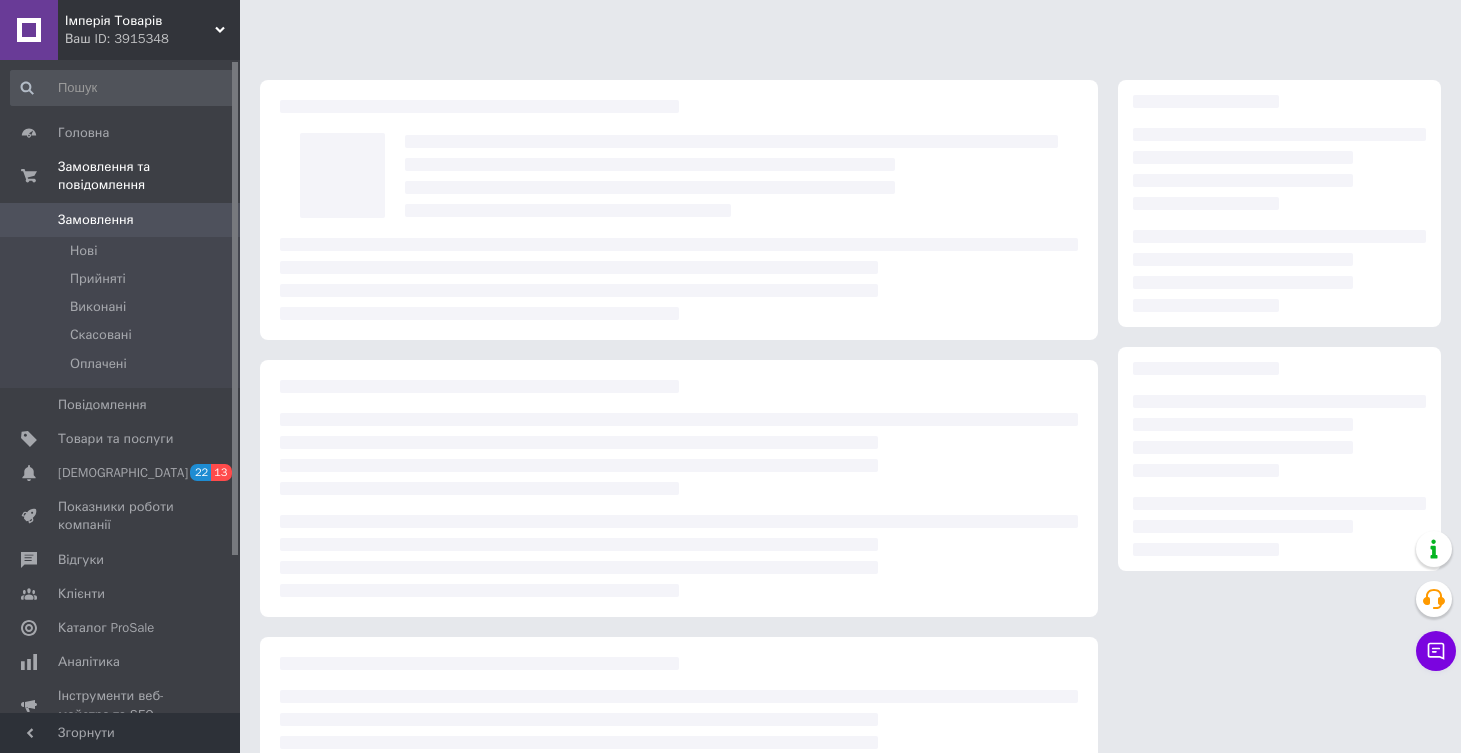 scroll, scrollTop: 0, scrollLeft: 0, axis: both 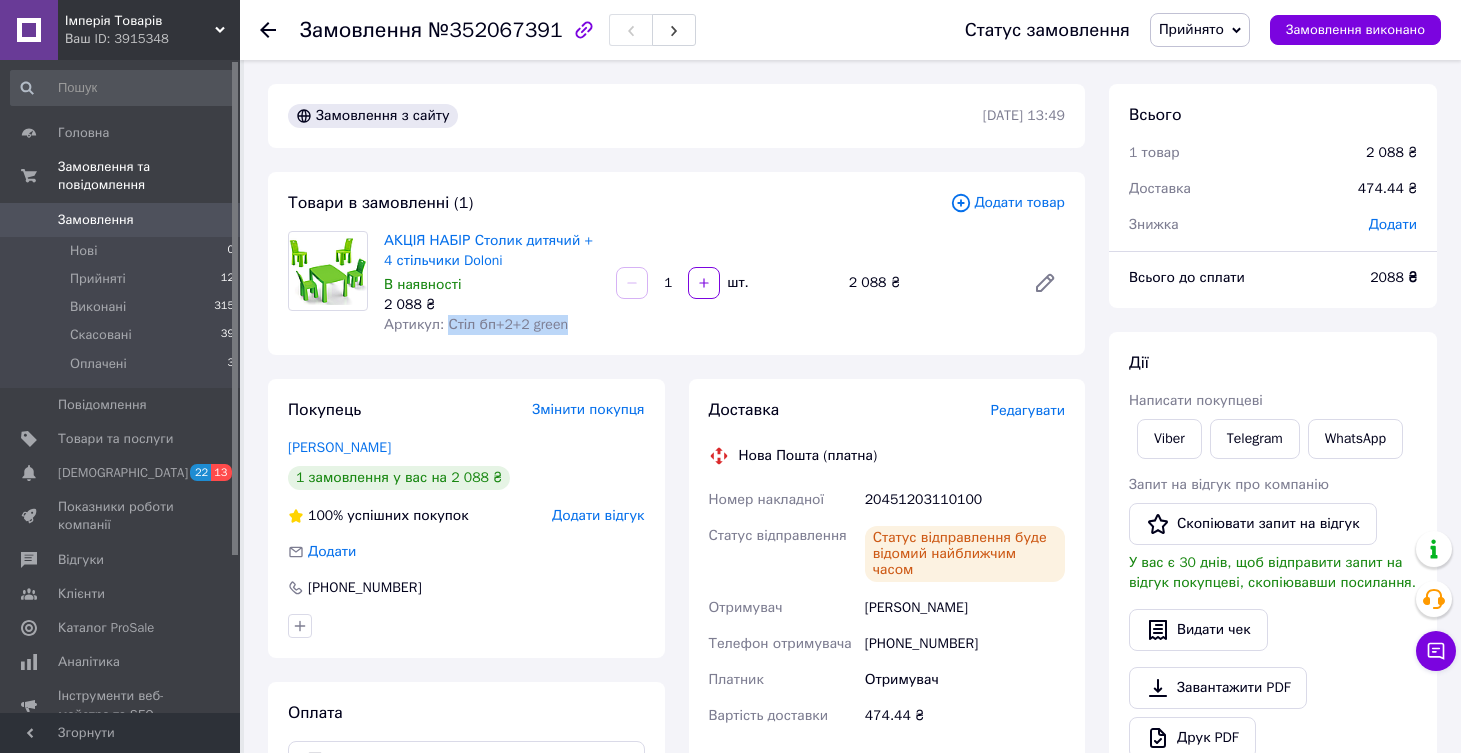 drag, startPoint x: 449, startPoint y: 328, endPoint x: 603, endPoint y: 328, distance: 154 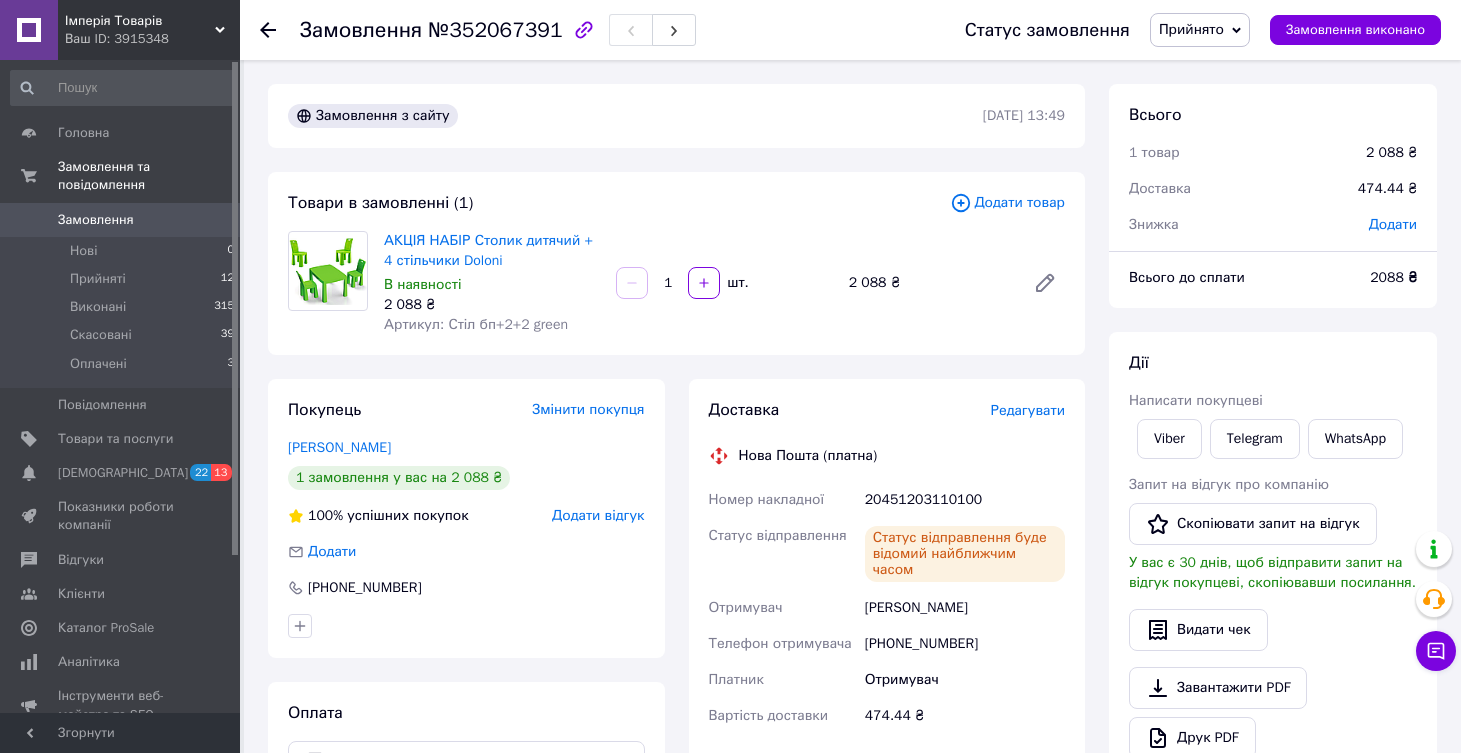 click 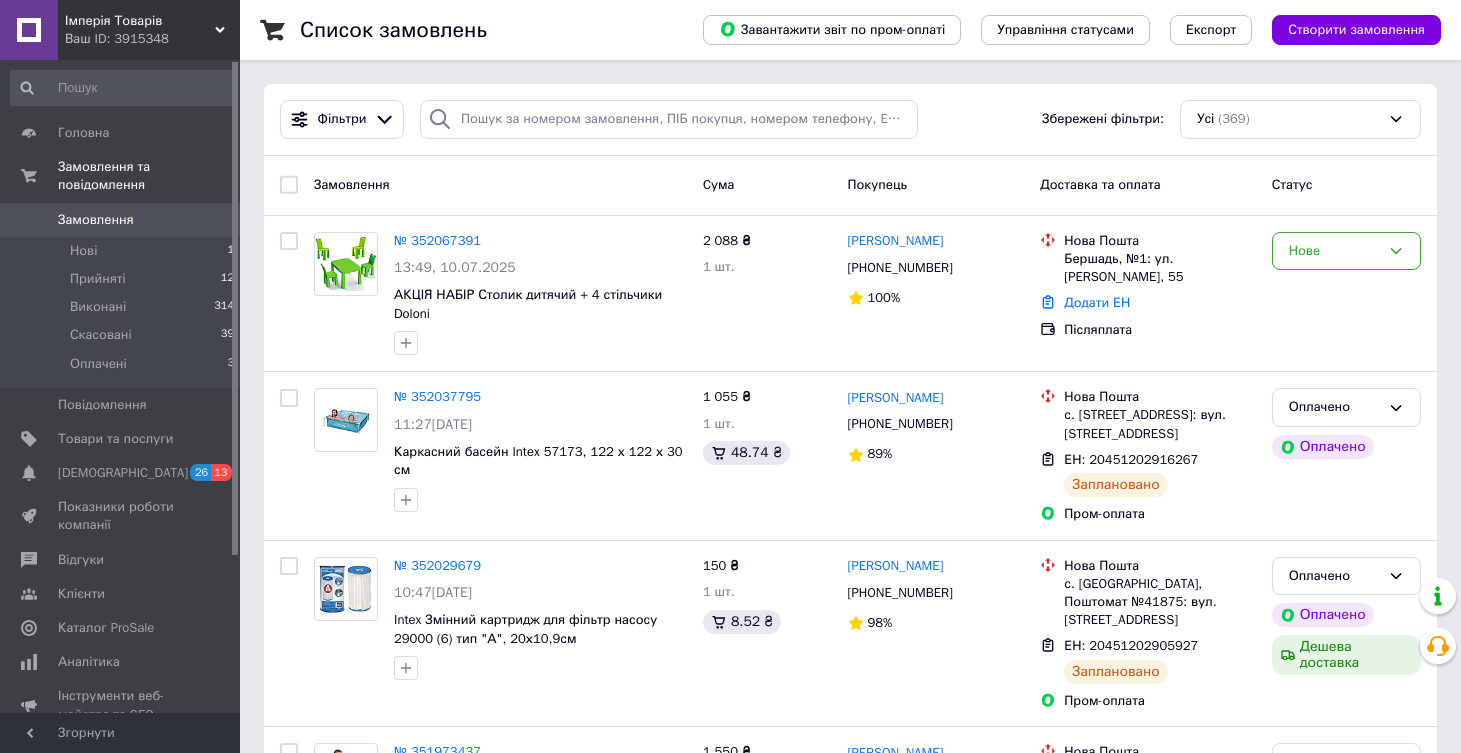 scroll, scrollTop: 0, scrollLeft: 0, axis: both 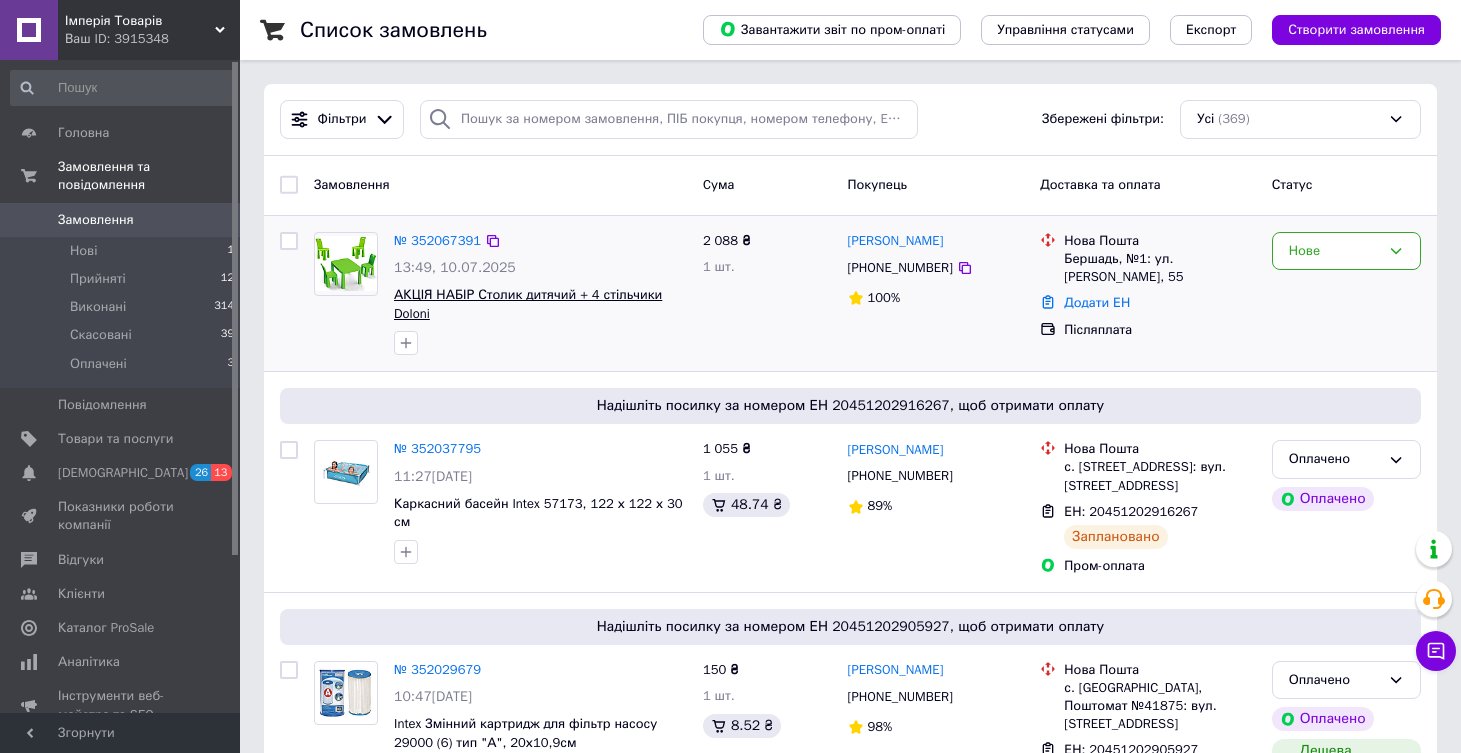 click on "АКЦІЯ НАБІР Столик дитячий + 4 стільчики Doloni" at bounding box center (528, 304) 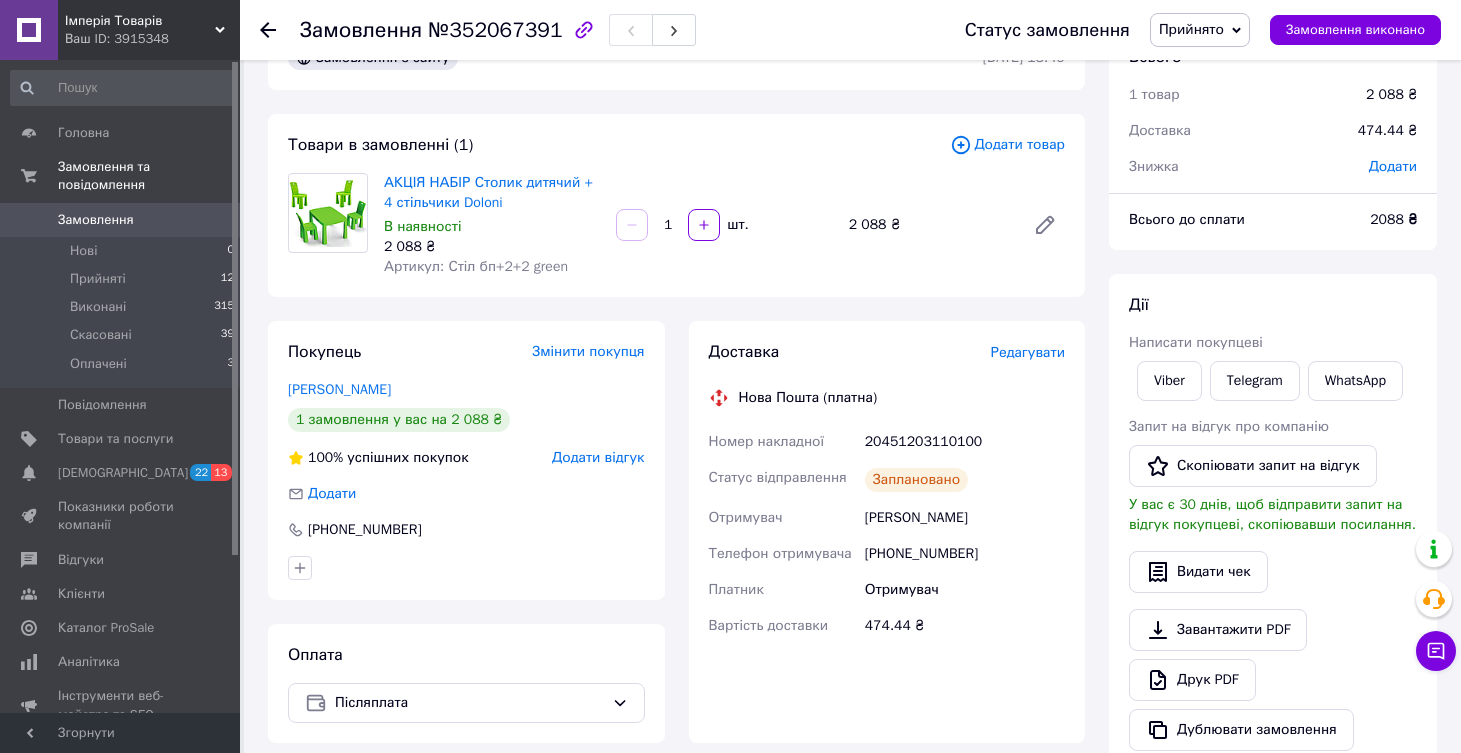 scroll, scrollTop: 56, scrollLeft: 0, axis: vertical 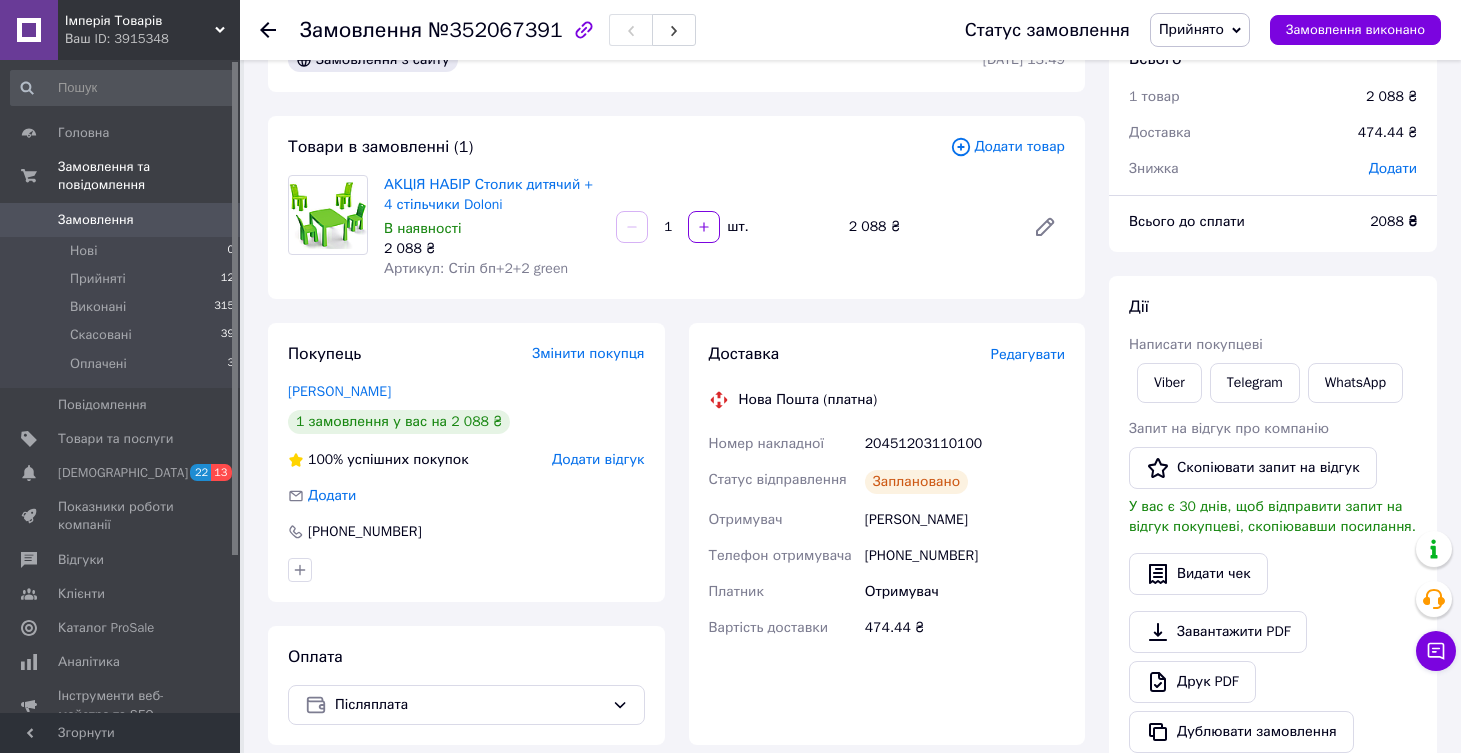 click on "Замовлення" at bounding box center [121, 220] 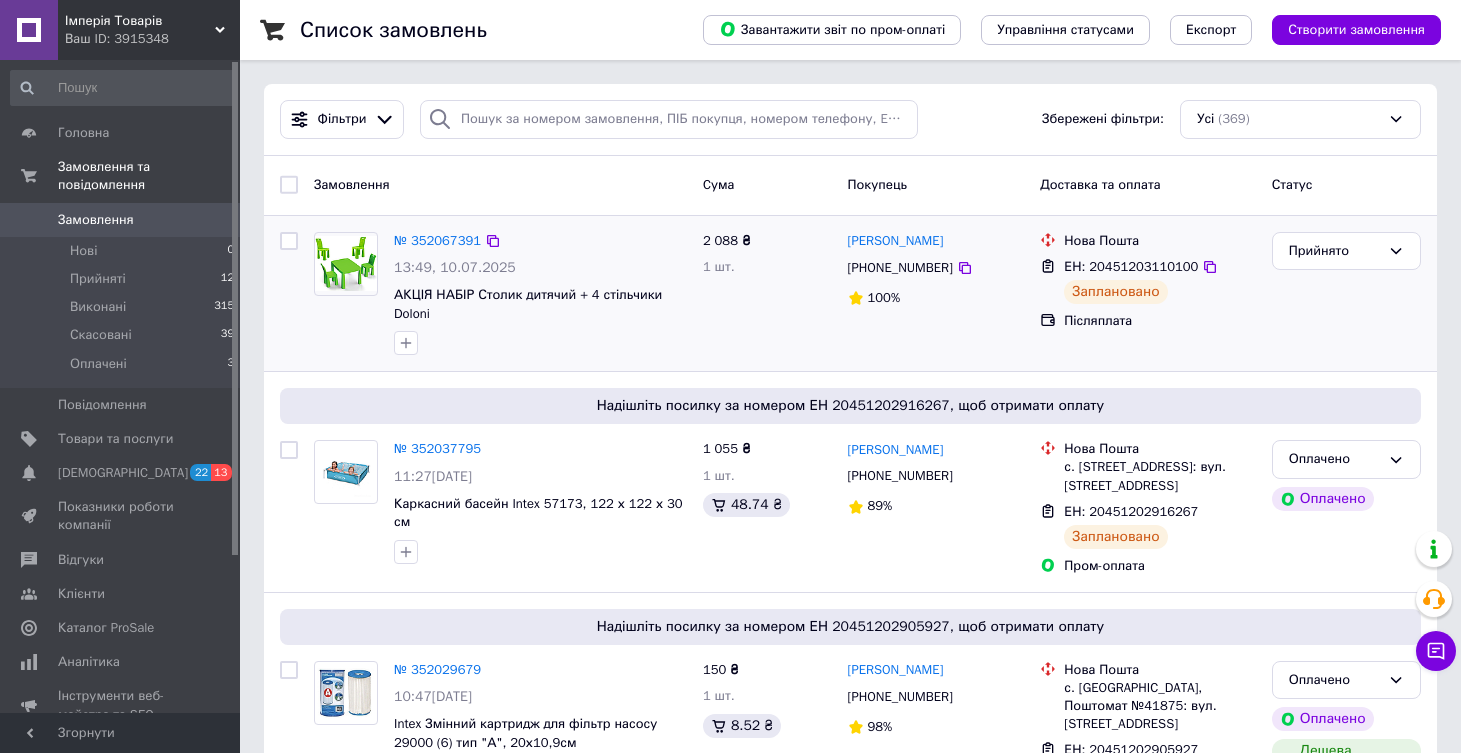 drag, startPoint x: 841, startPoint y: 240, endPoint x: 992, endPoint y: 240, distance: 151 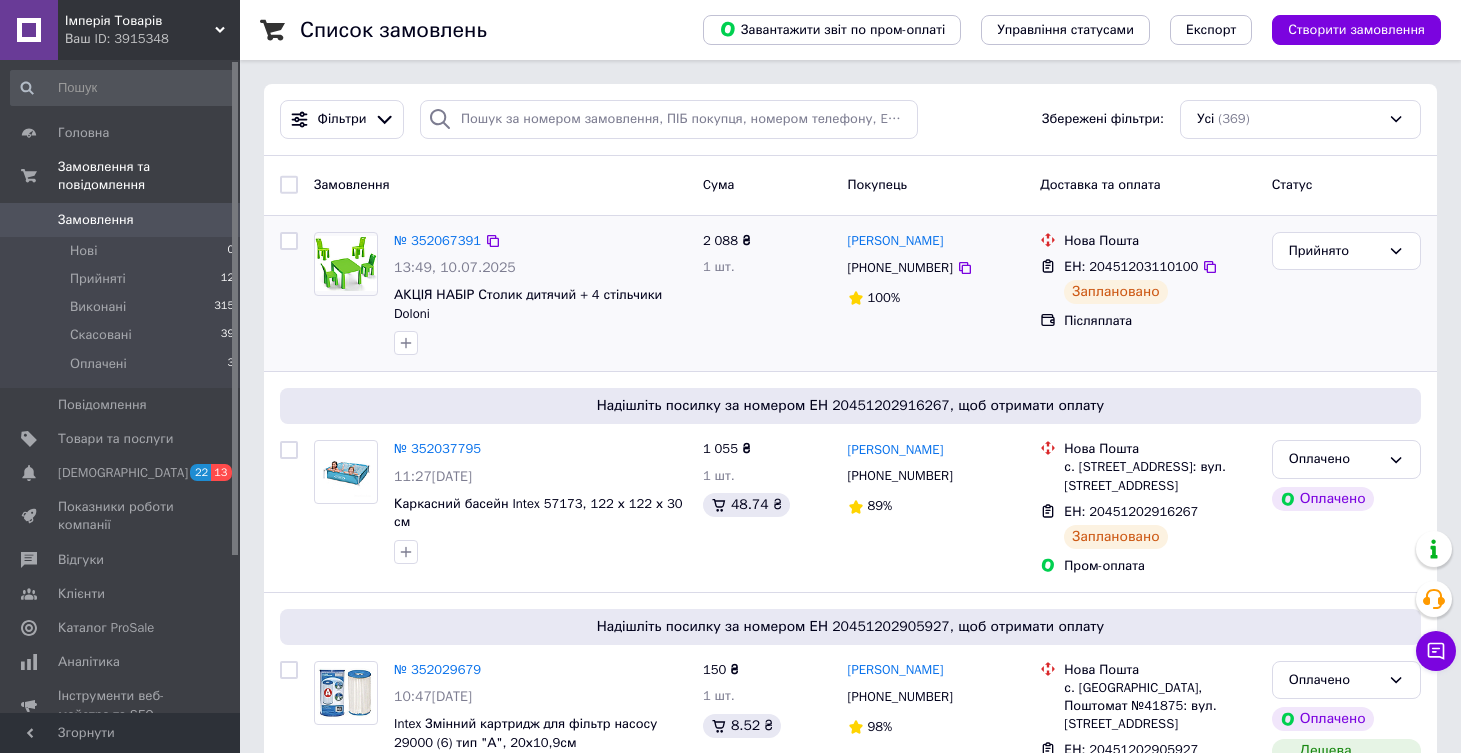 click on "2 088 ₴ 1 шт." at bounding box center [767, 294] 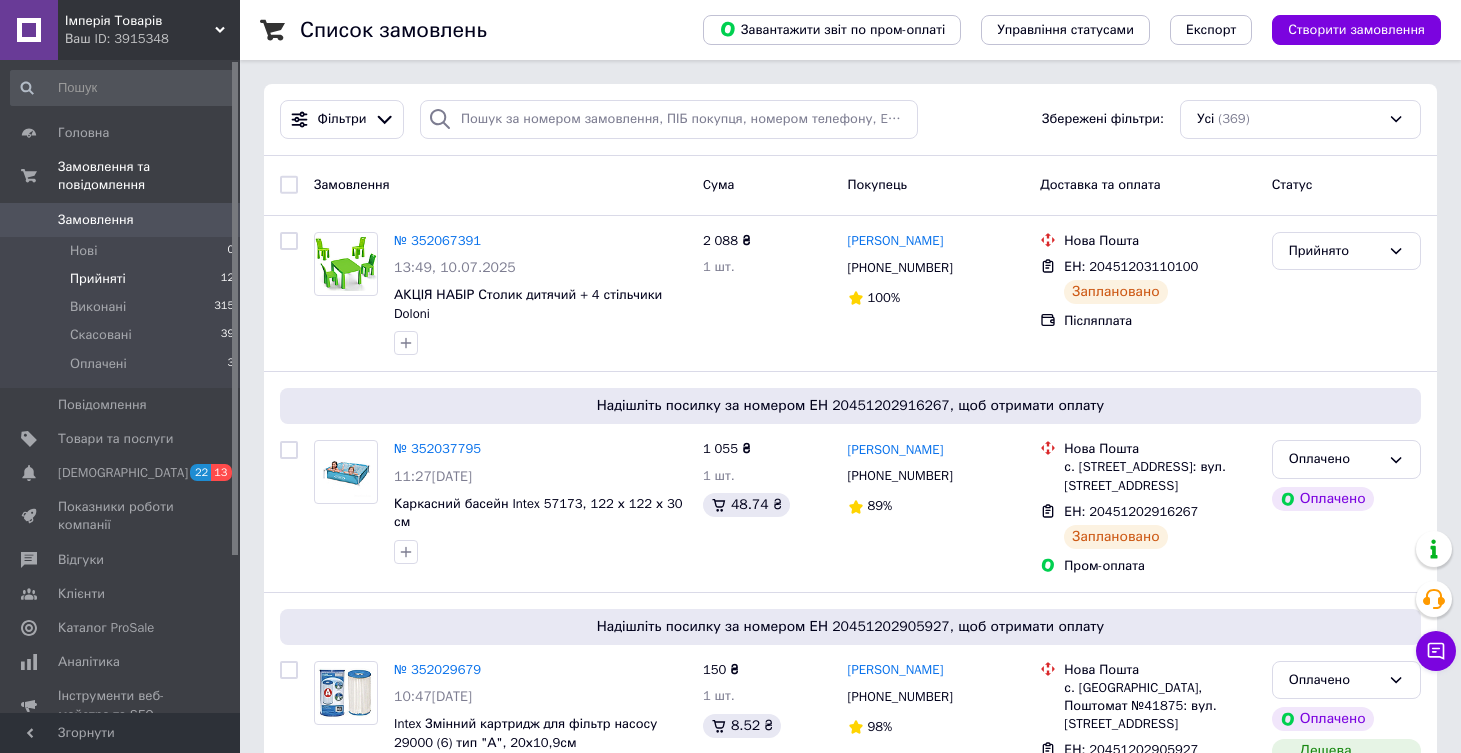 click on "Прийняті" at bounding box center [98, 279] 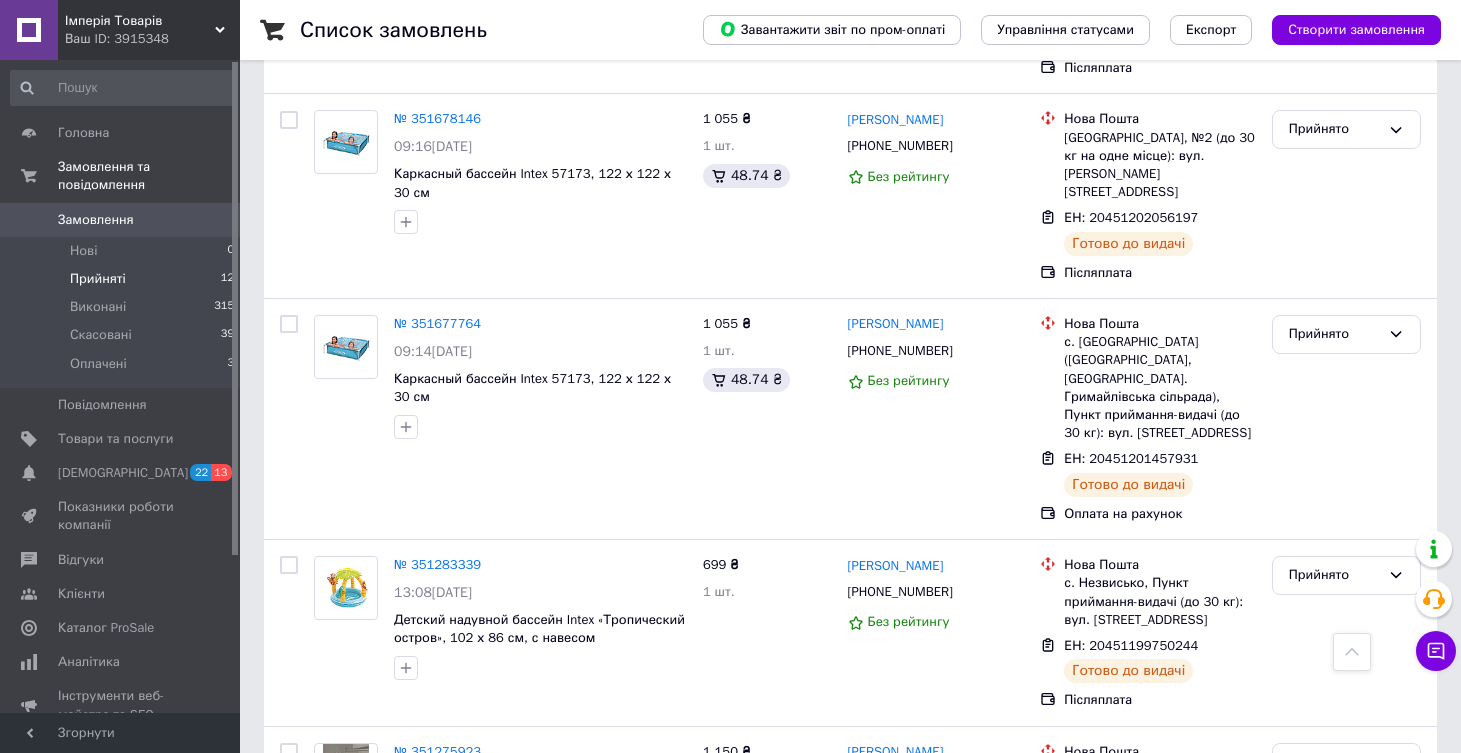 scroll, scrollTop: 1696, scrollLeft: 0, axis: vertical 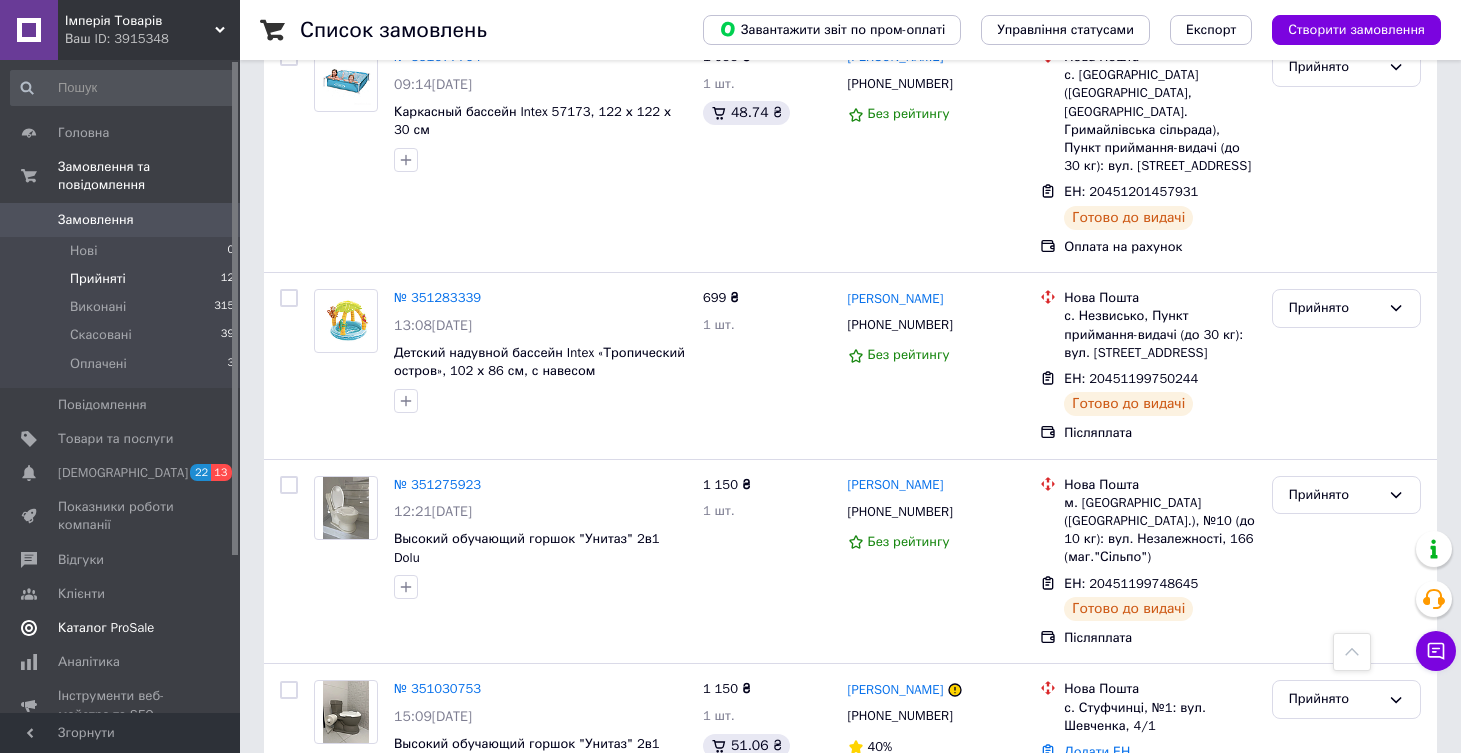 click on "Каталог ProSale" at bounding box center [106, 628] 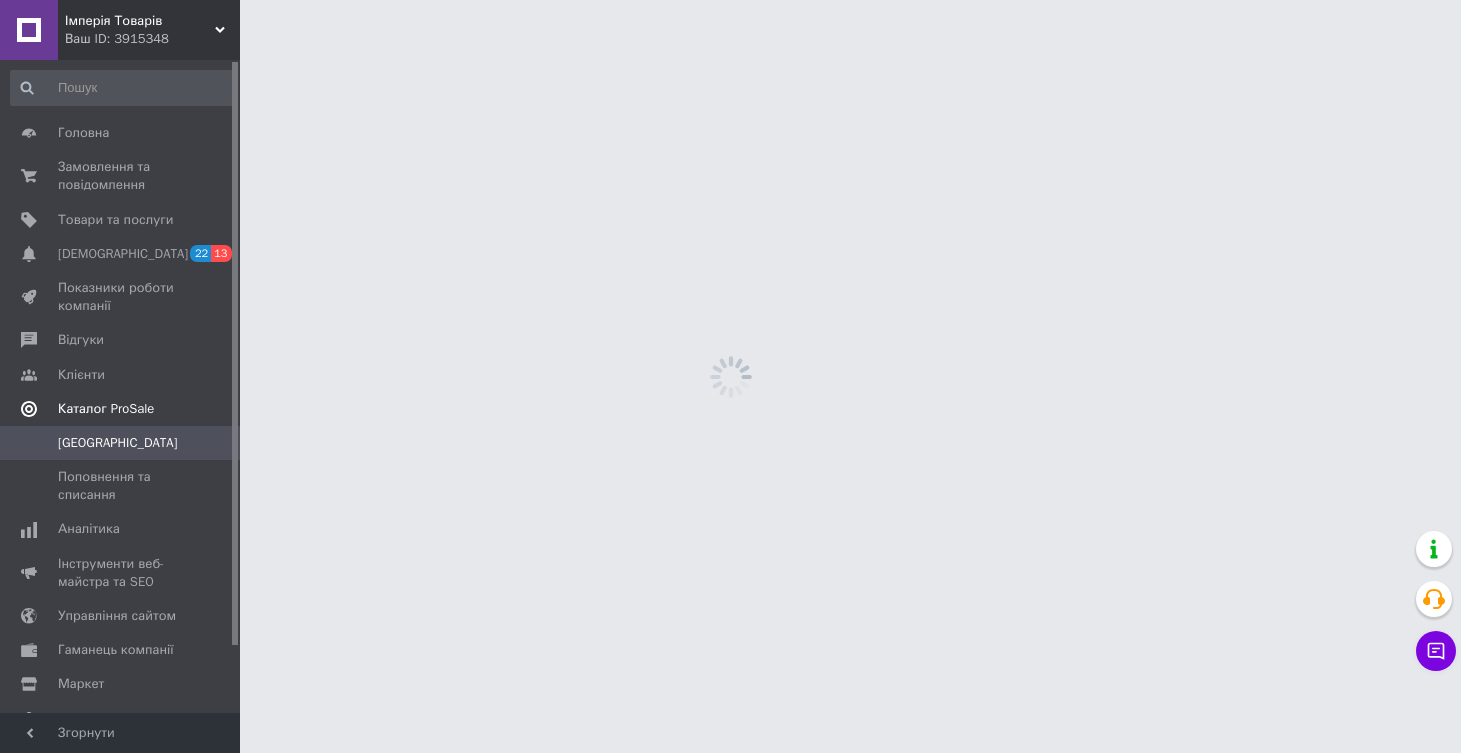 scroll, scrollTop: 0, scrollLeft: 0, axis: both 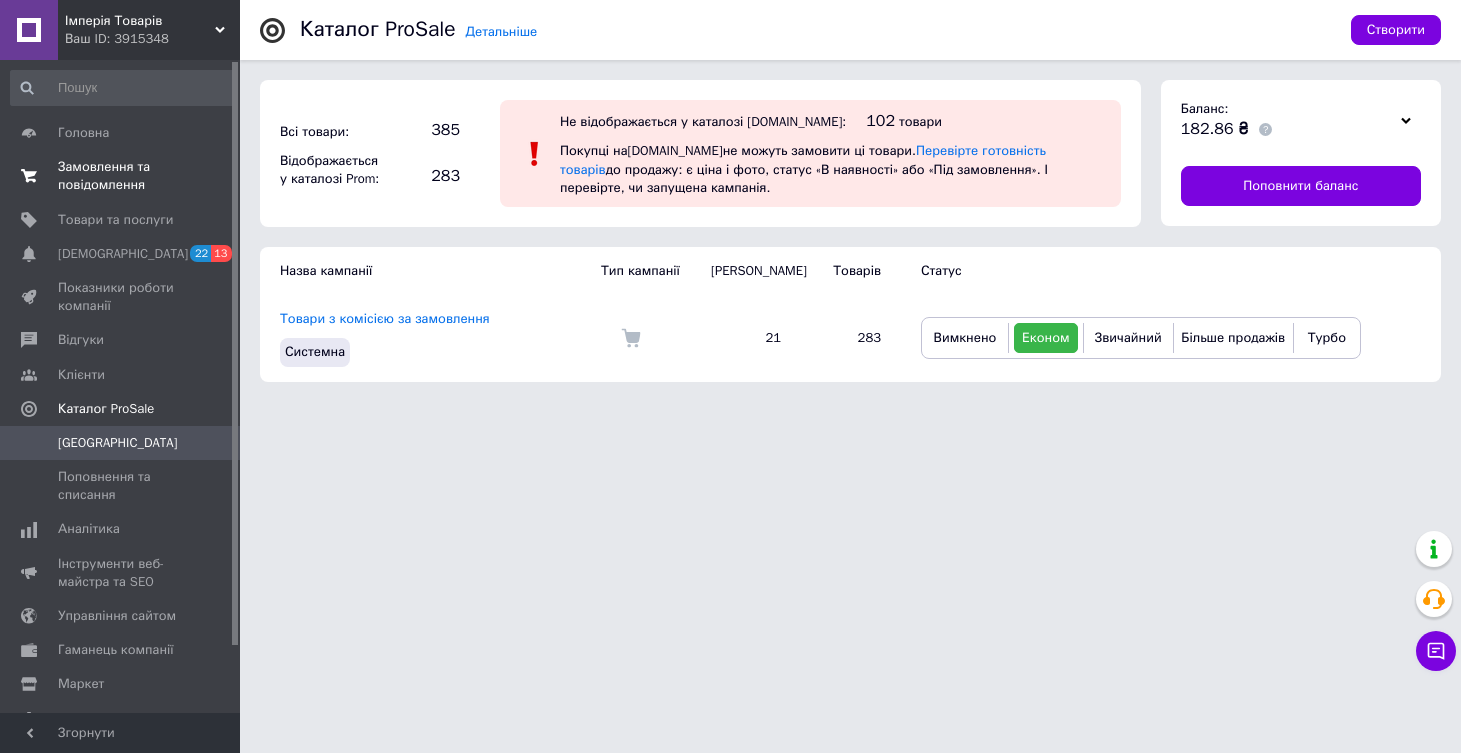 click on "Замовлення та повідомлення" at bounding box center [121, 176] 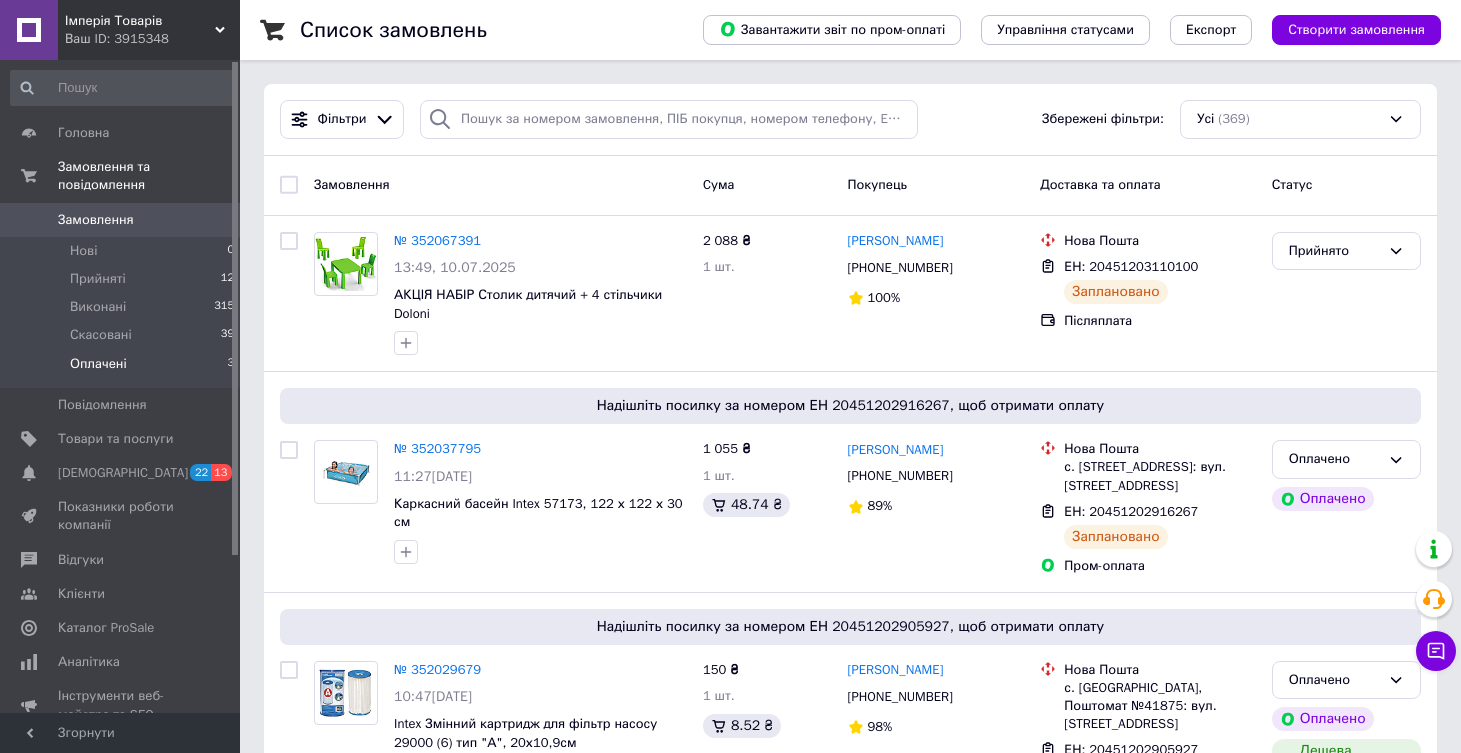 click on "Оплачені" at bounding box center (98, 364) 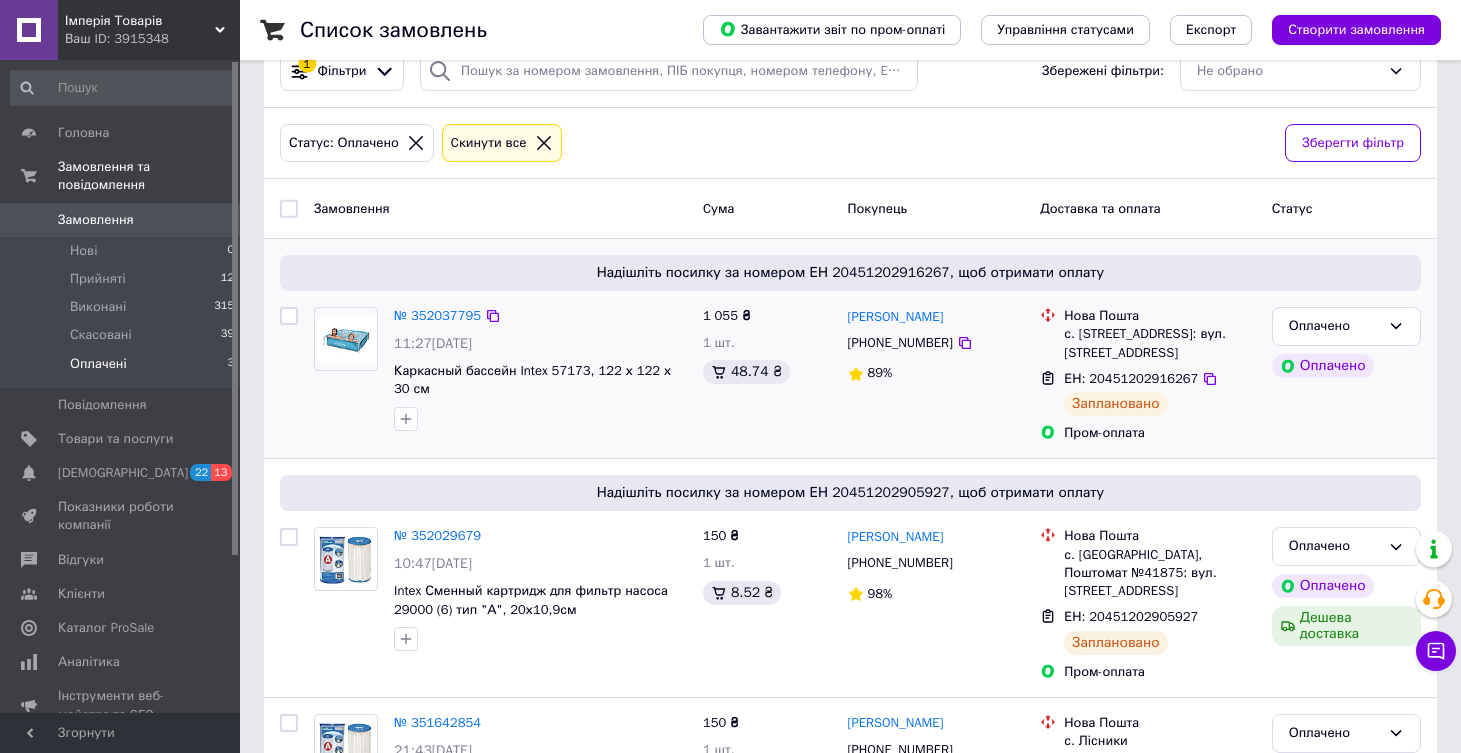 scroll, scrollTop: 9, scrollLeft: 0, axis: vertical 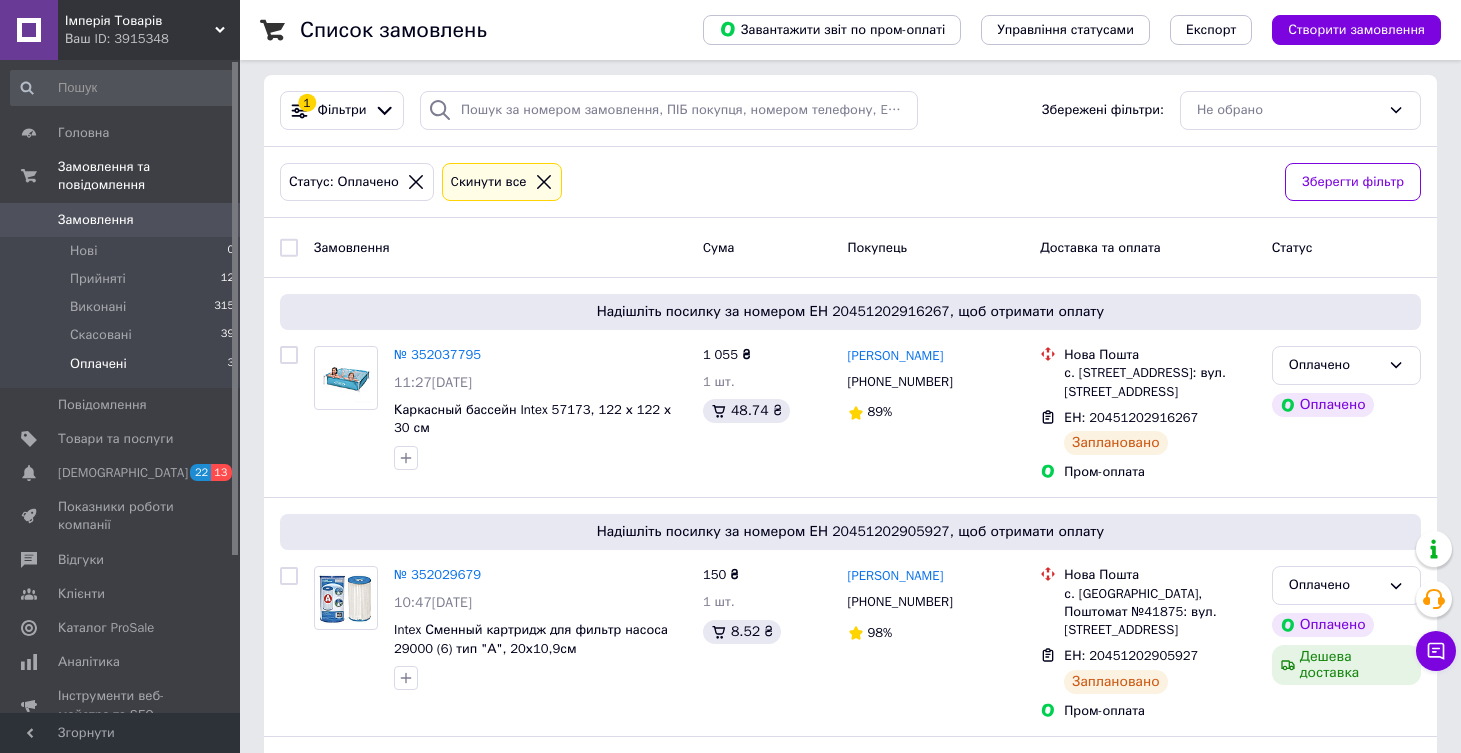 click on "Замовлення" at bounding box center (96, 220) 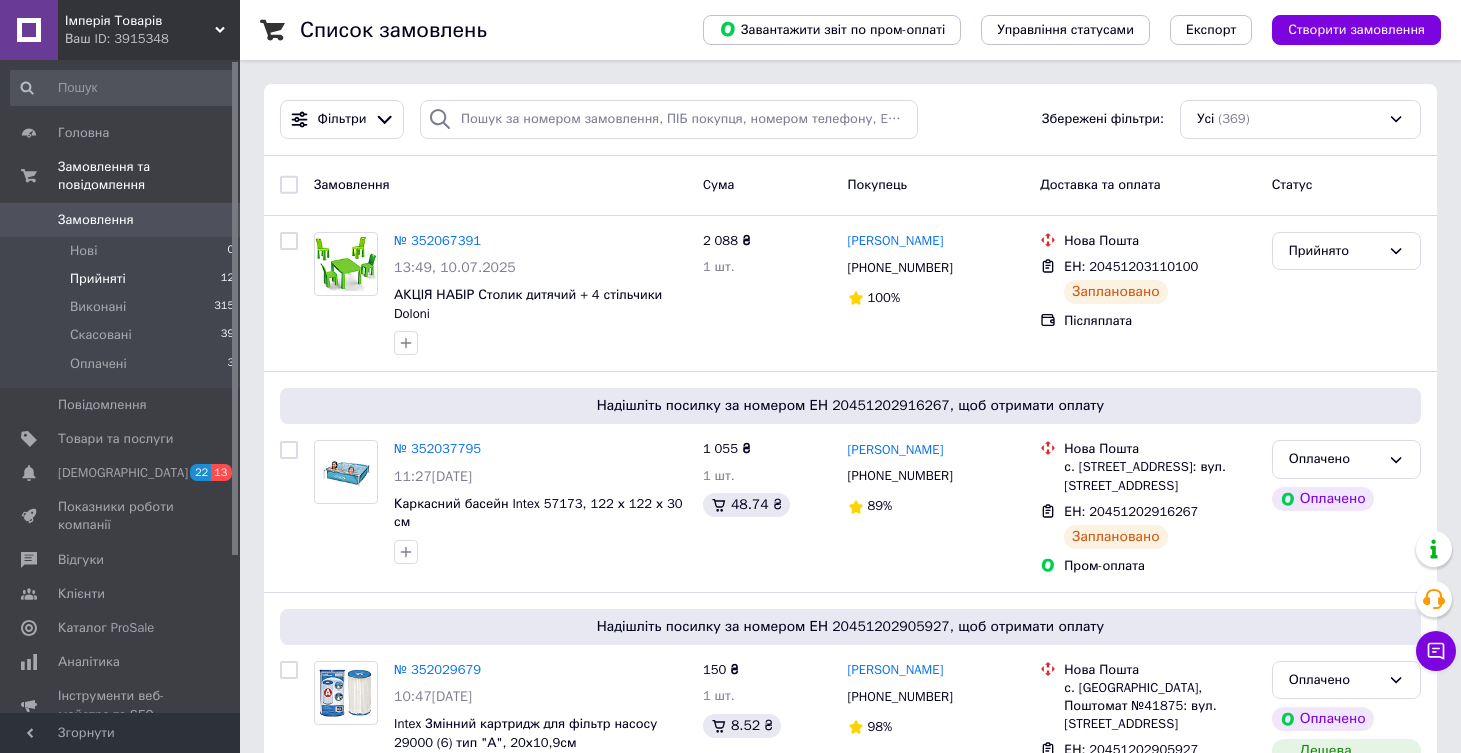click on "Прийняті" at bounding box center [98, 279] 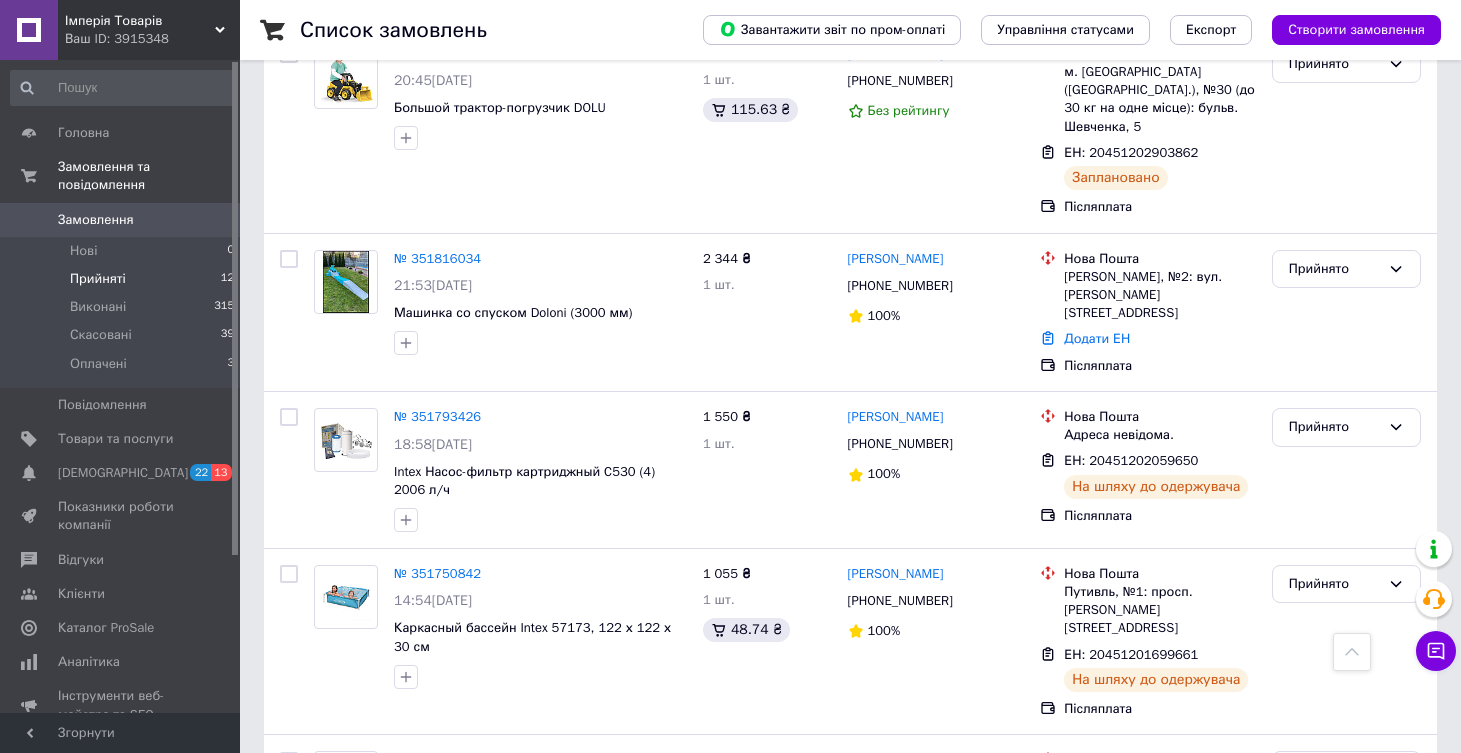 scroll, scrollTop: 433, scrollLeft: 0, axis: vertical 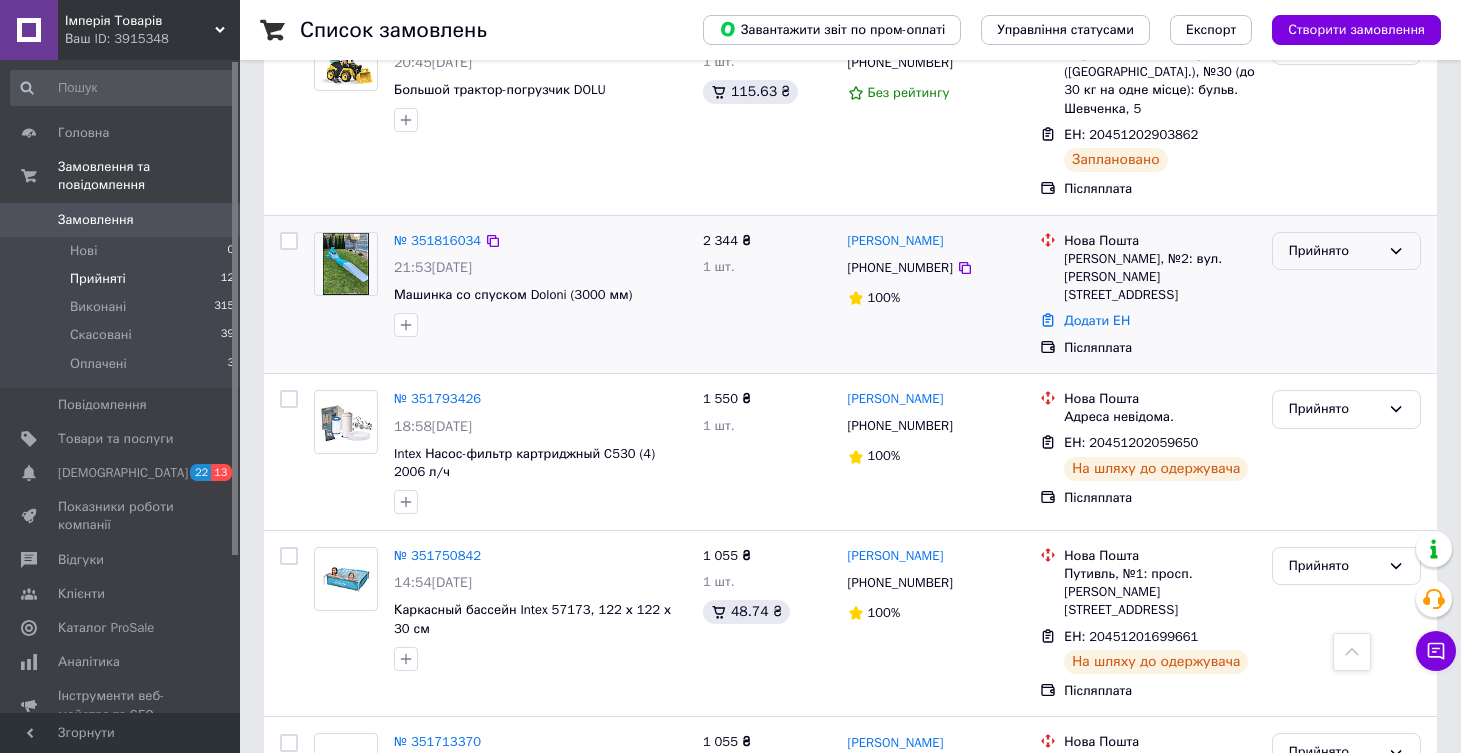 click on "Прийнято" at bounding box center [1334, 251] 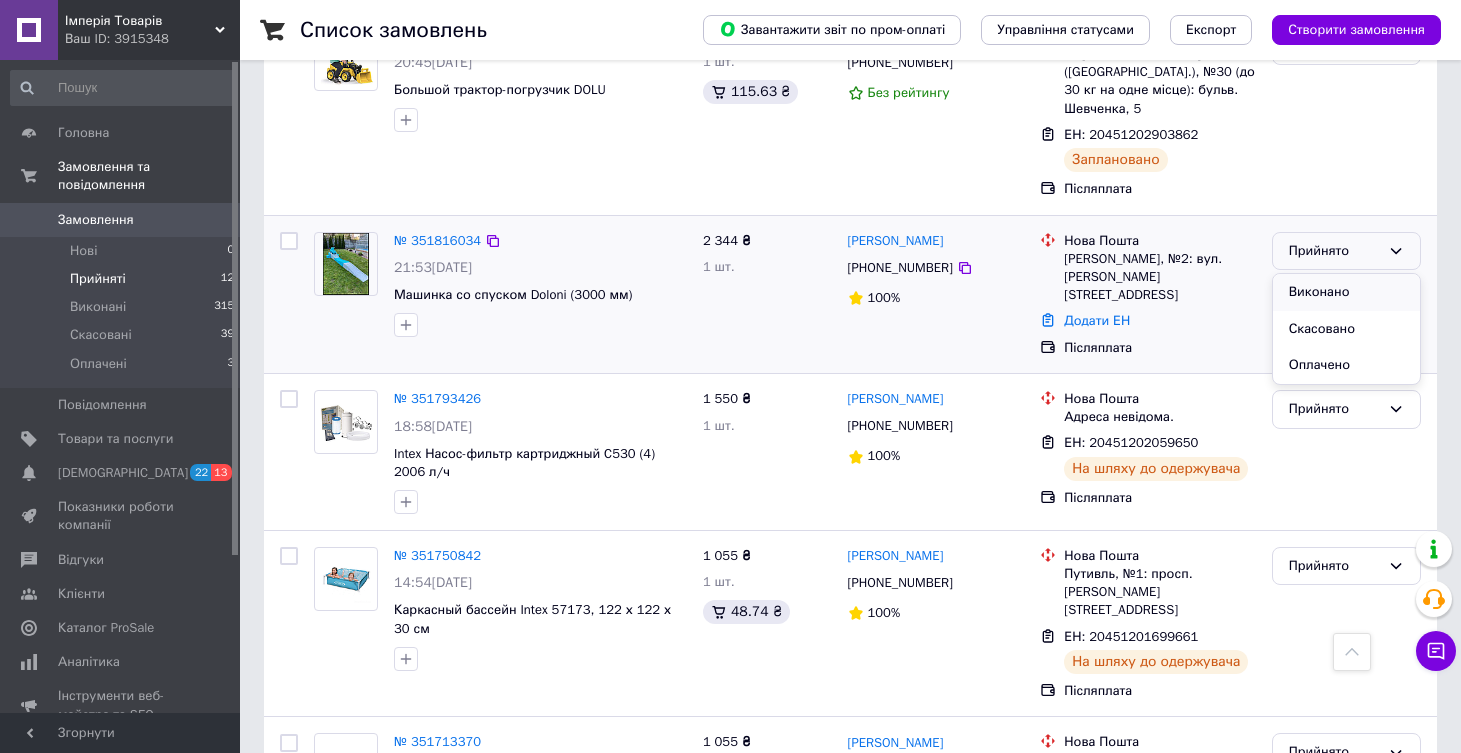 click on "Виконано" at bounding box center [1346, 292] 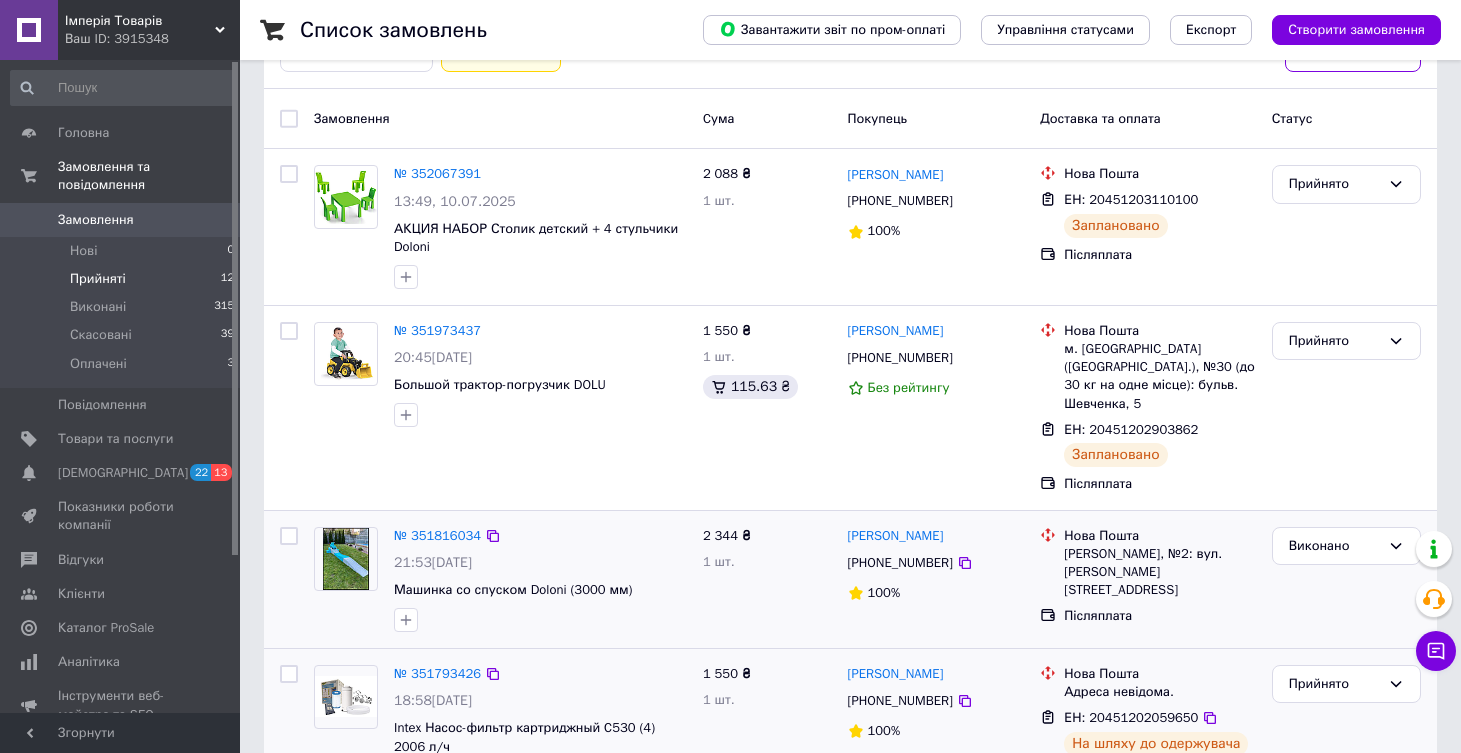 scroll, scrollTop: 0, scrollLeft: 0, axis: both 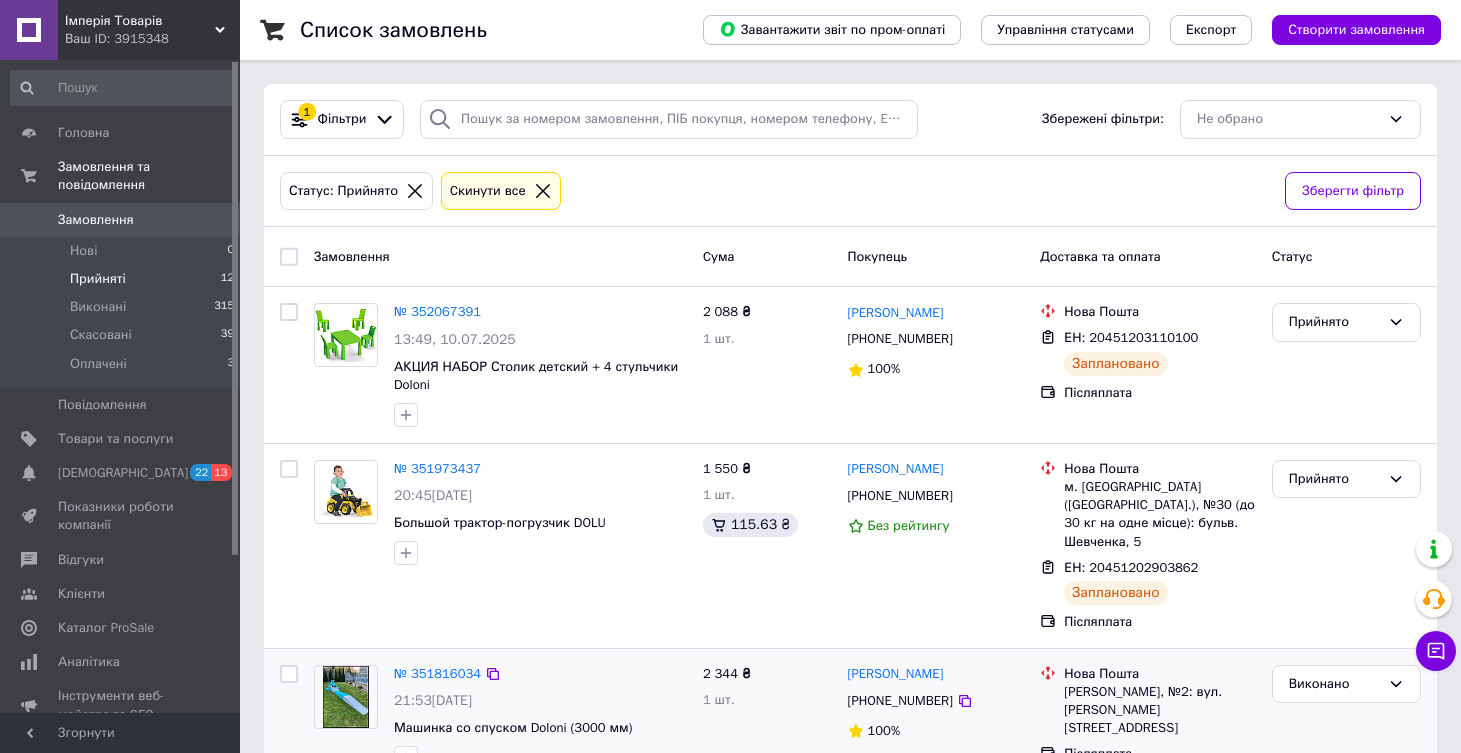 click on "Замовлення" at bounding box center [96, 220] 